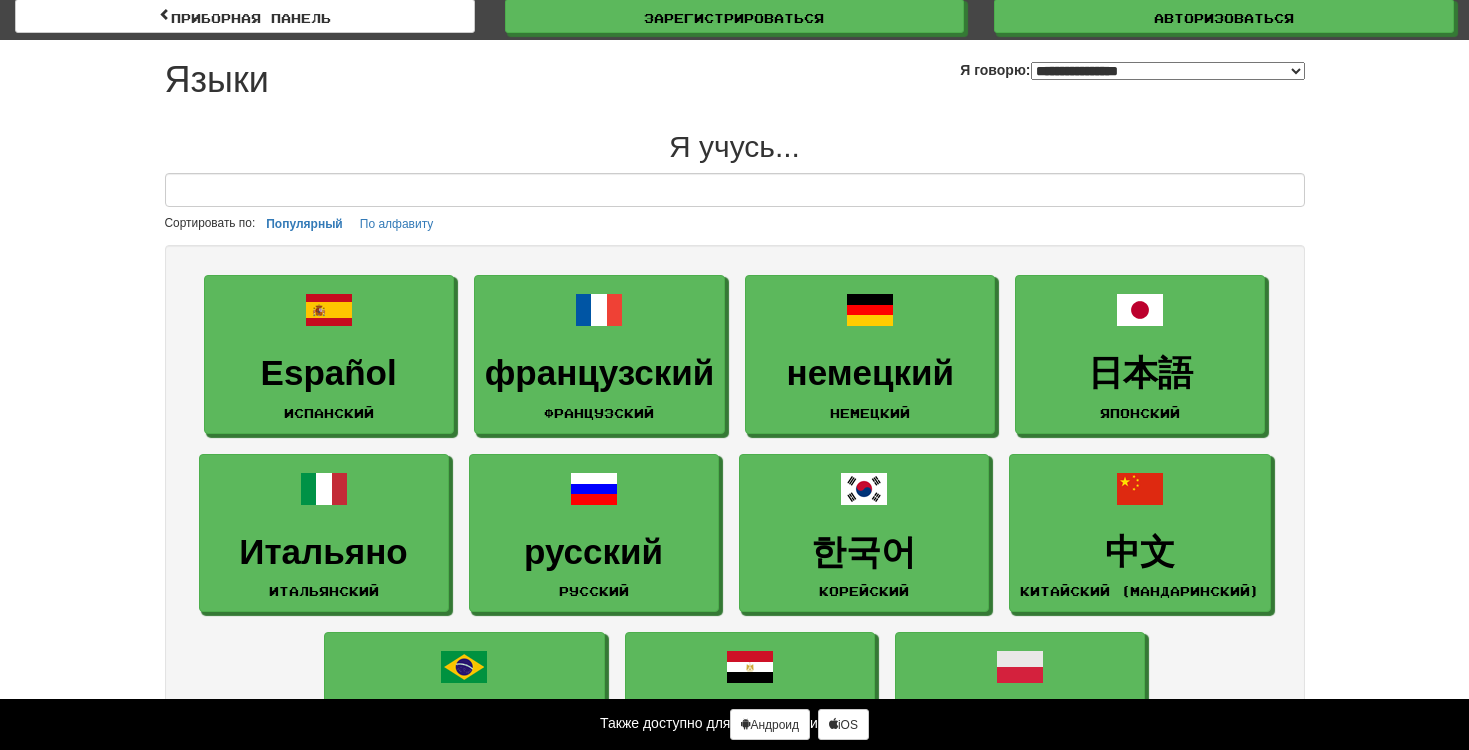 scroll, scrollTop: 0, scrollLeft: 0, axis: both 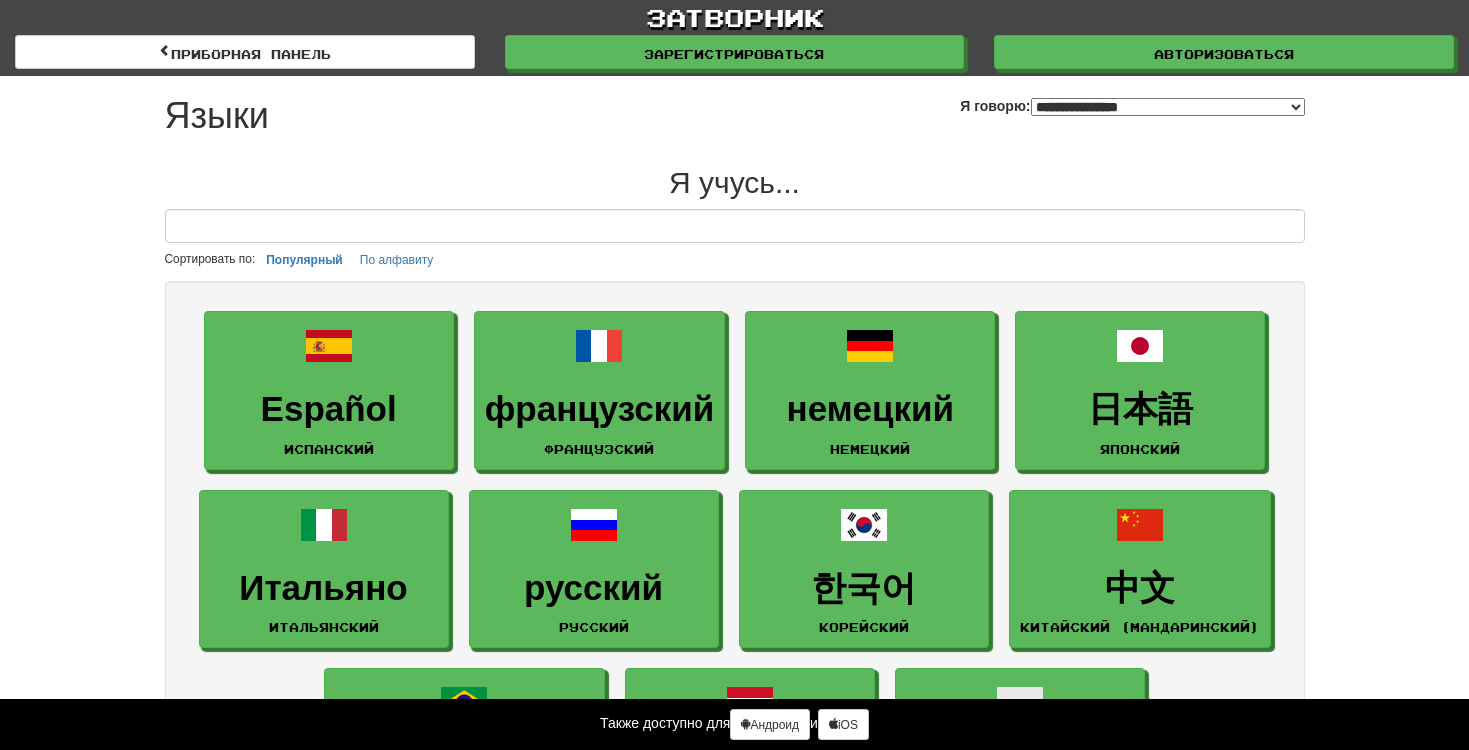 click on "**********" at bounding box center (1168, 107) 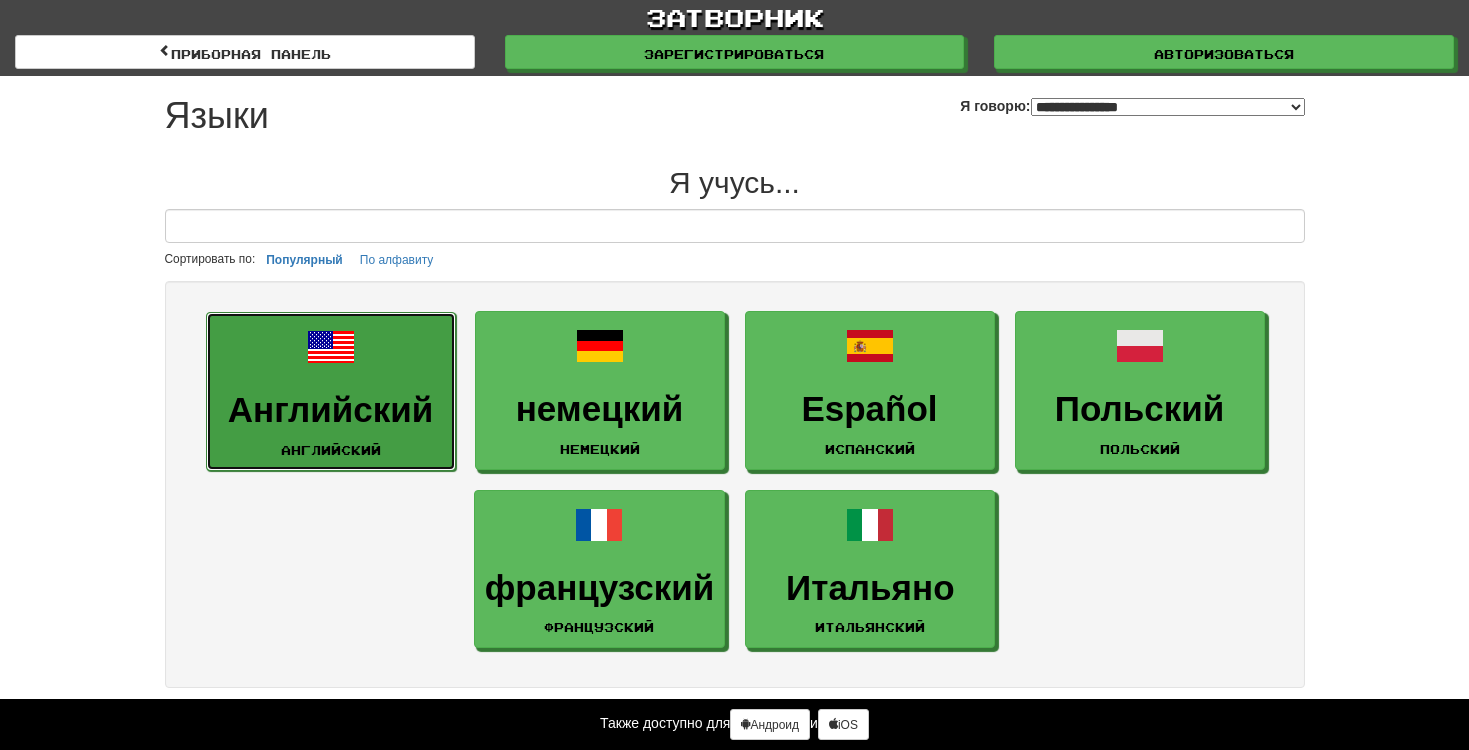 click on "Английский Английский" at bounding box center [331, 391] 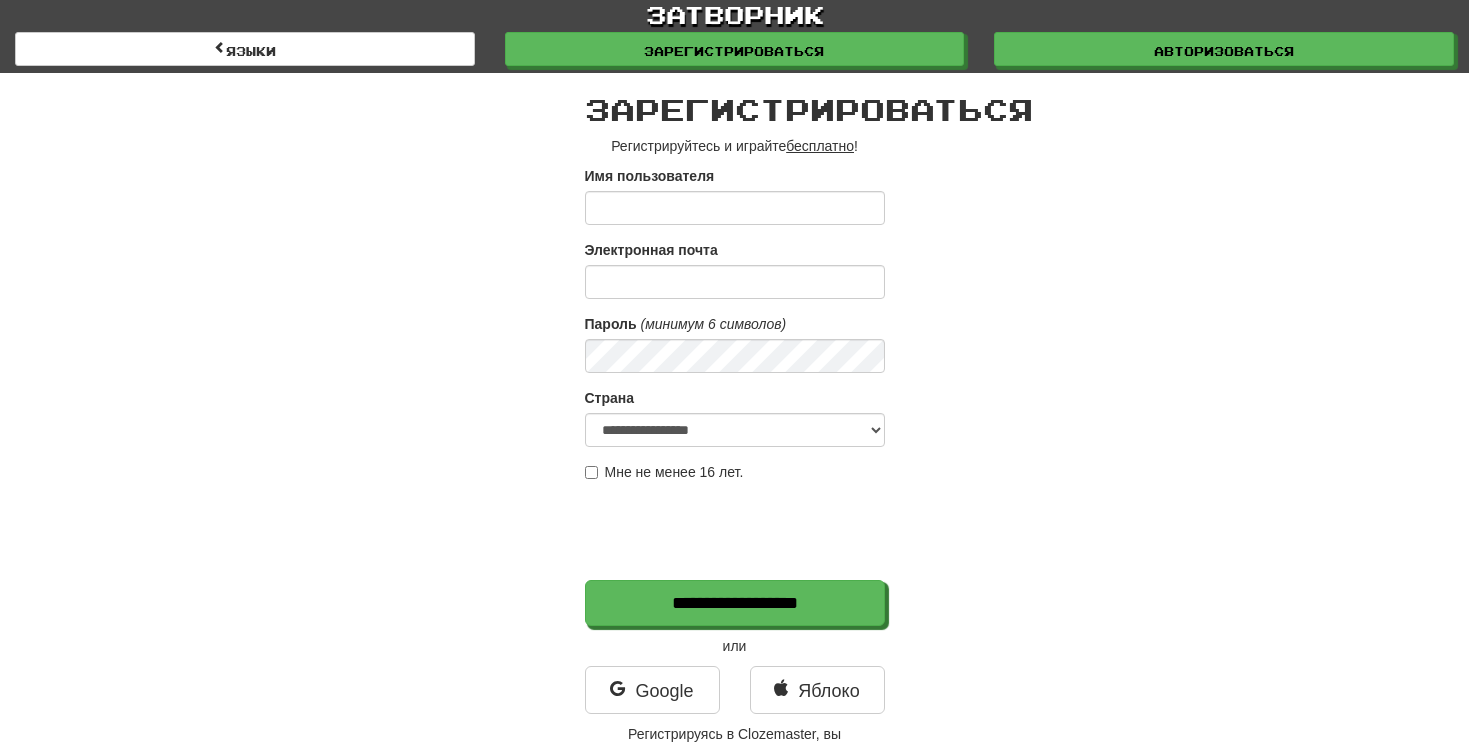 scroll, scrollTop: 0, scrollLeft: 0, axis: both 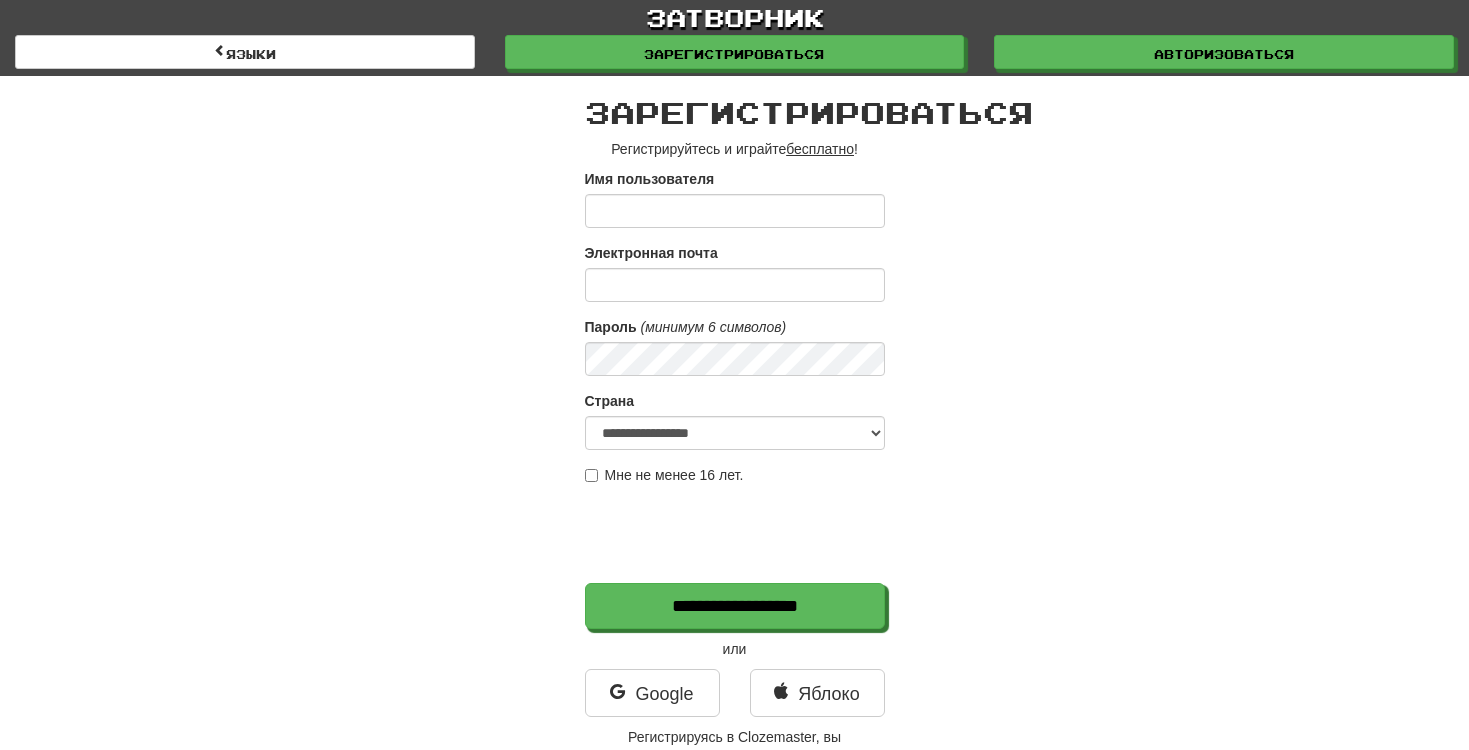 click on "Имя пользователя" at bounding box center [735, 211] 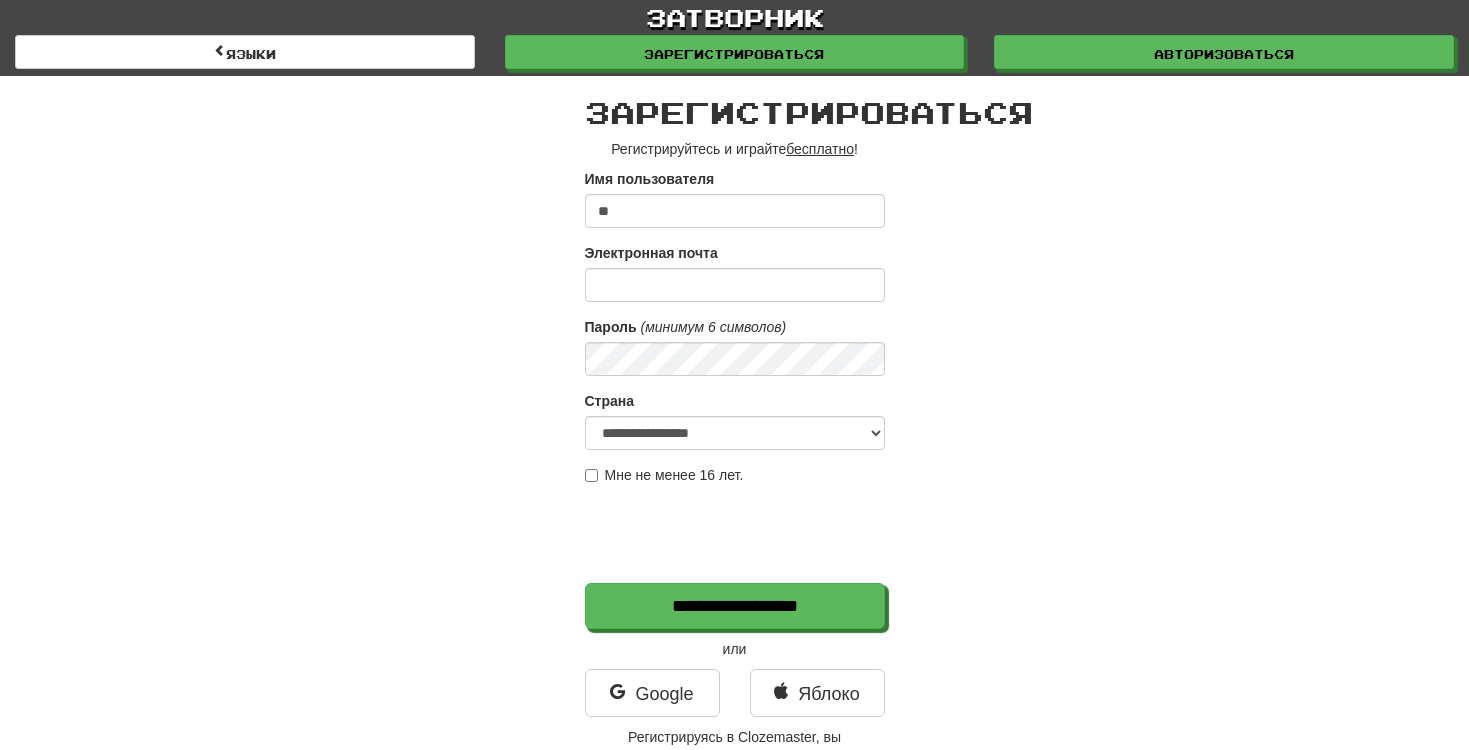 type on "*" 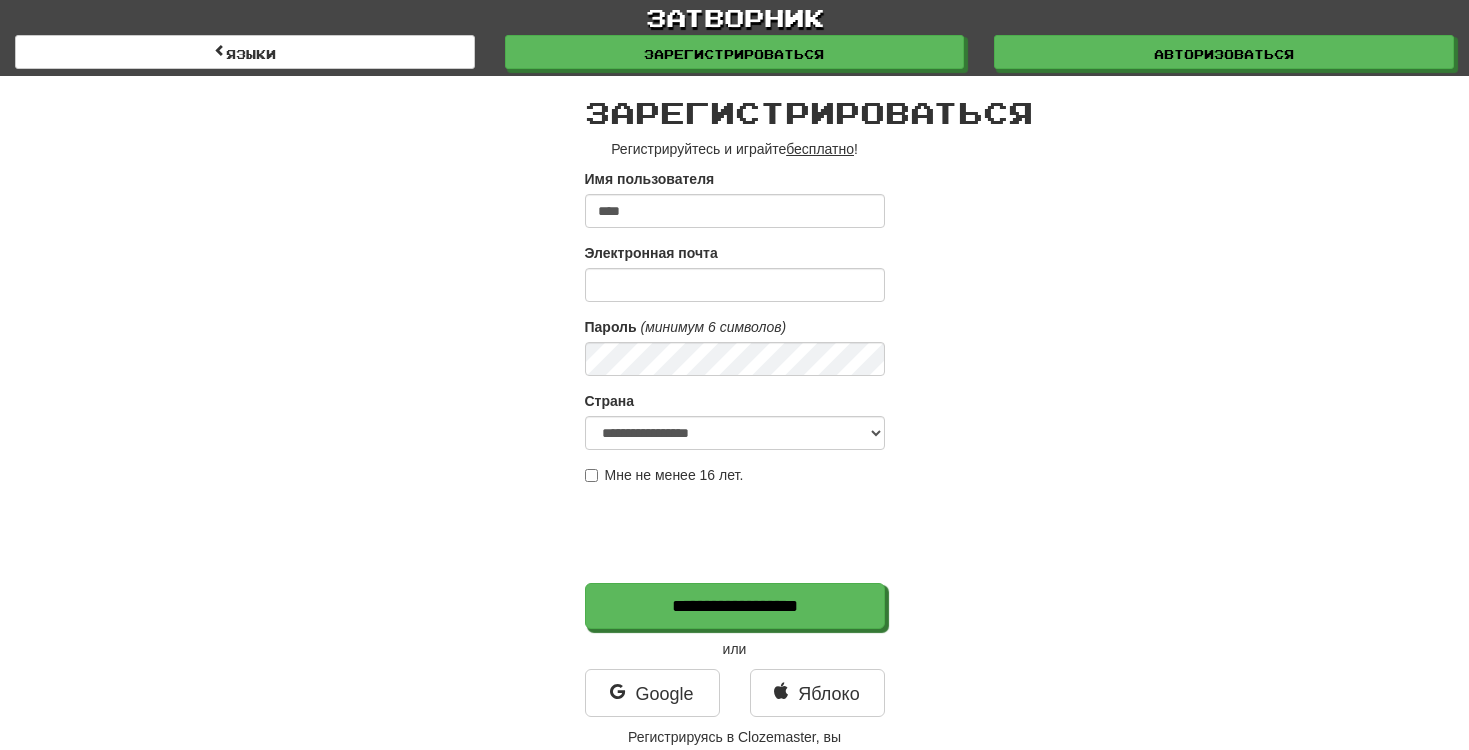 type on "****" 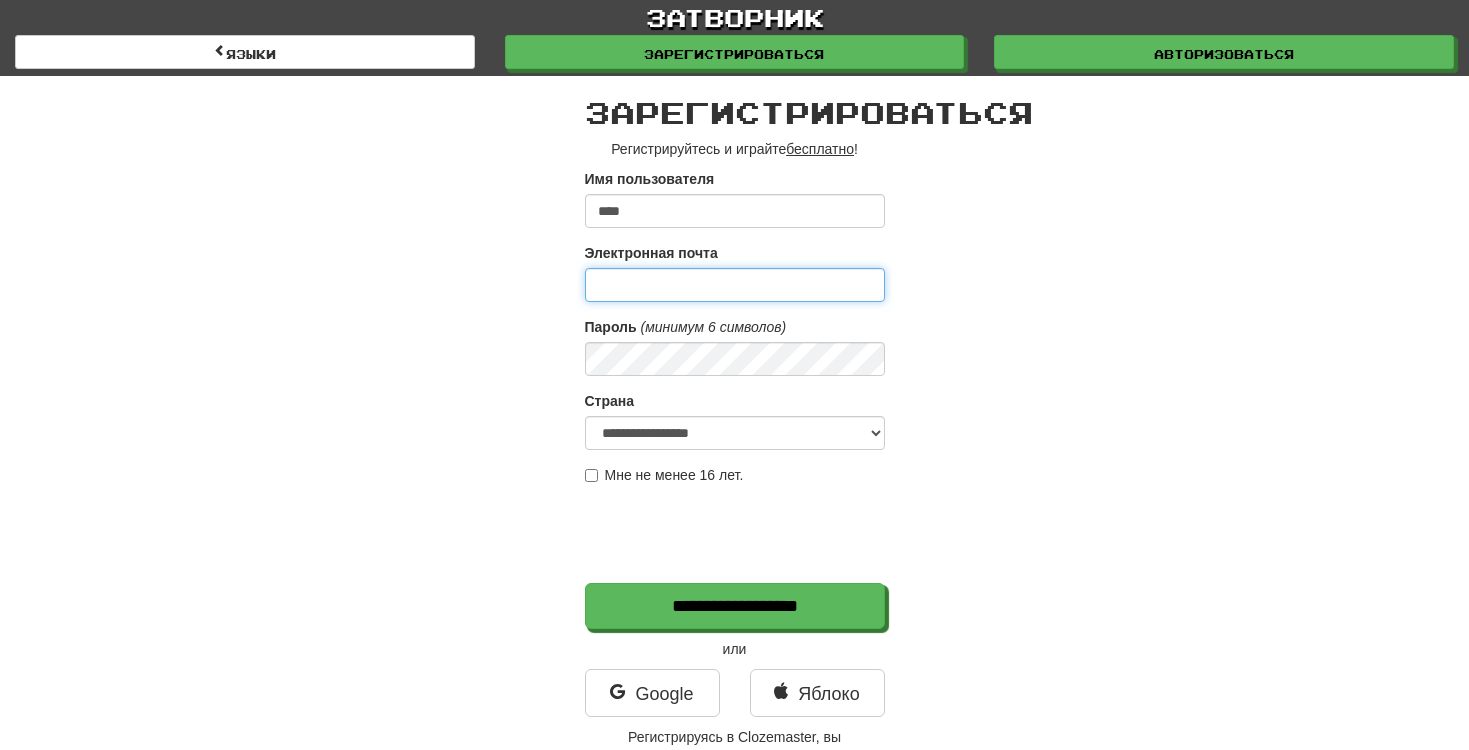 click on "Электронная почта" at bounding box center [735, 285] 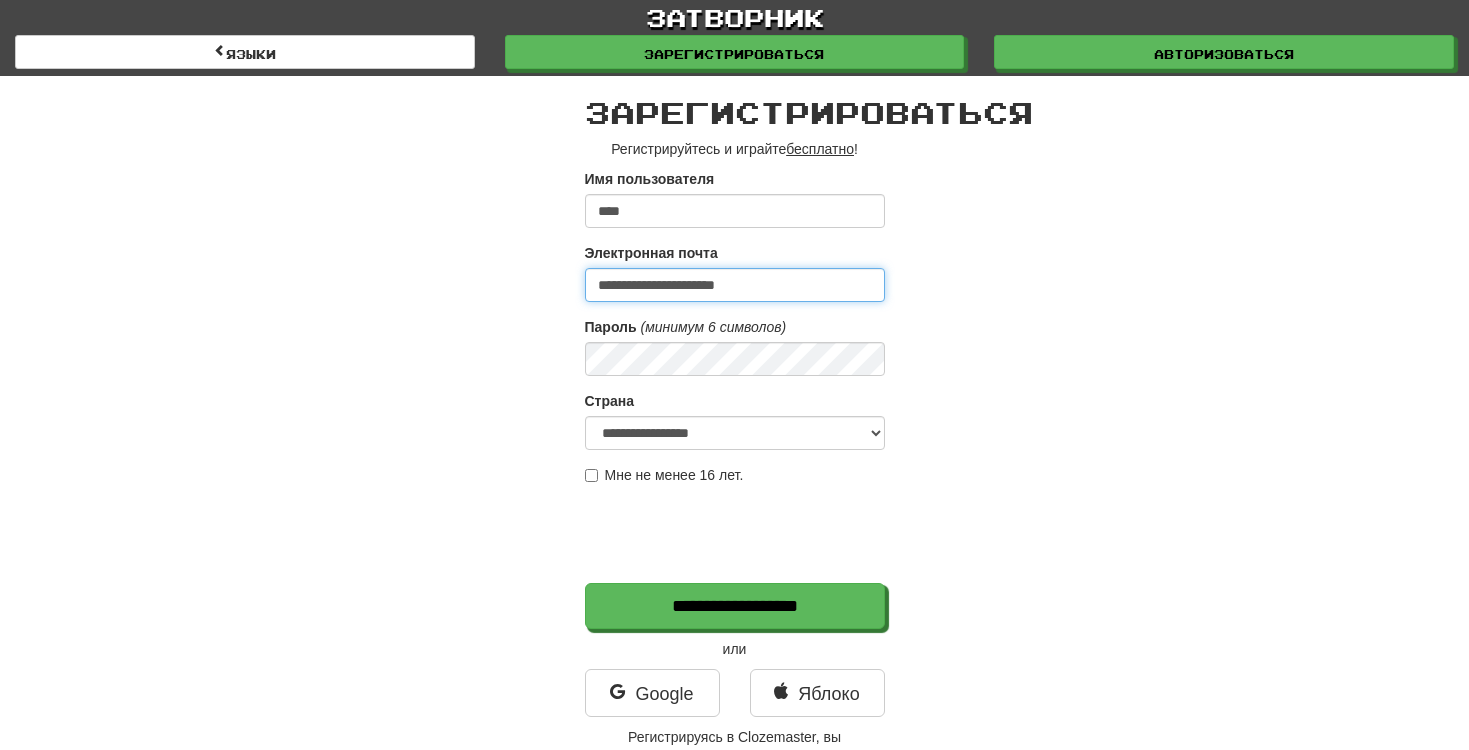 type on "**********" 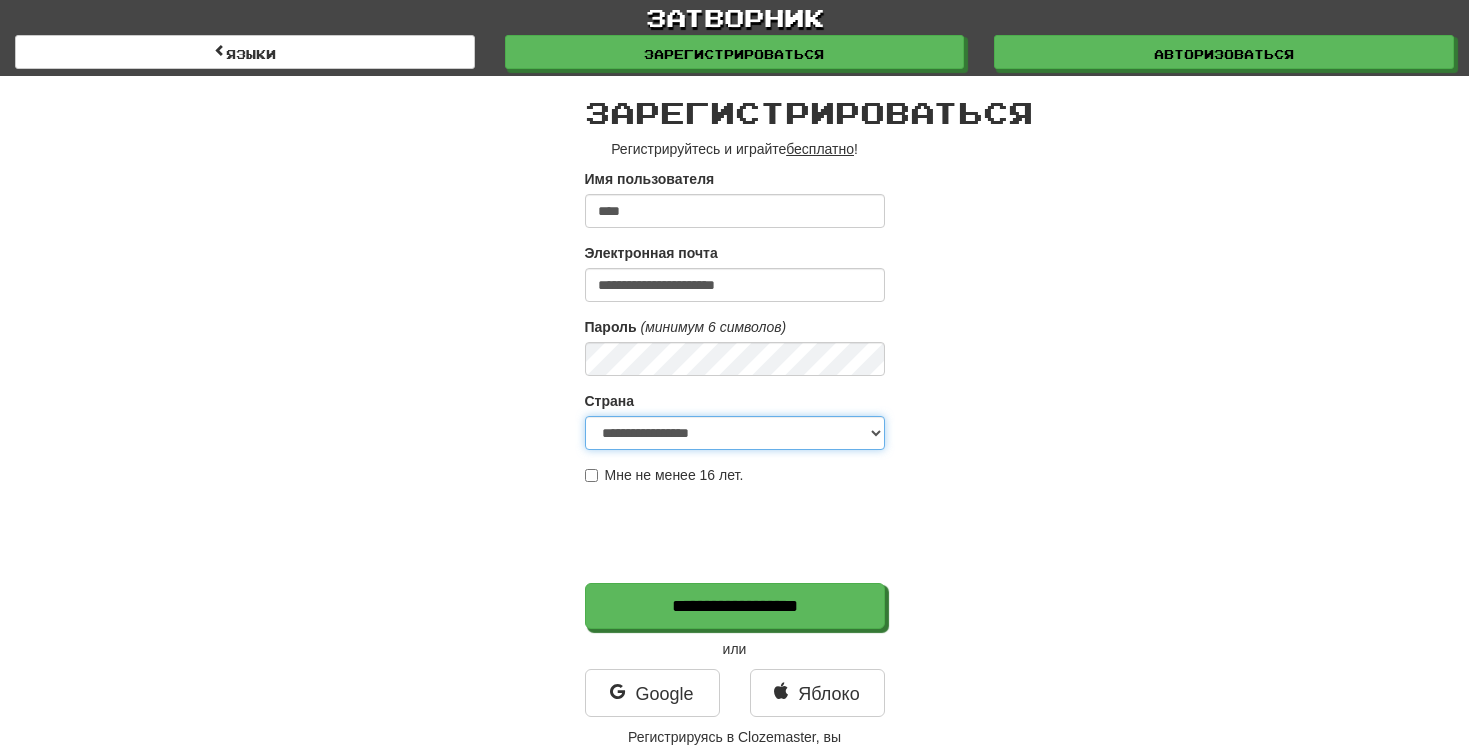click on "**********" at bounding box center [735, 433] 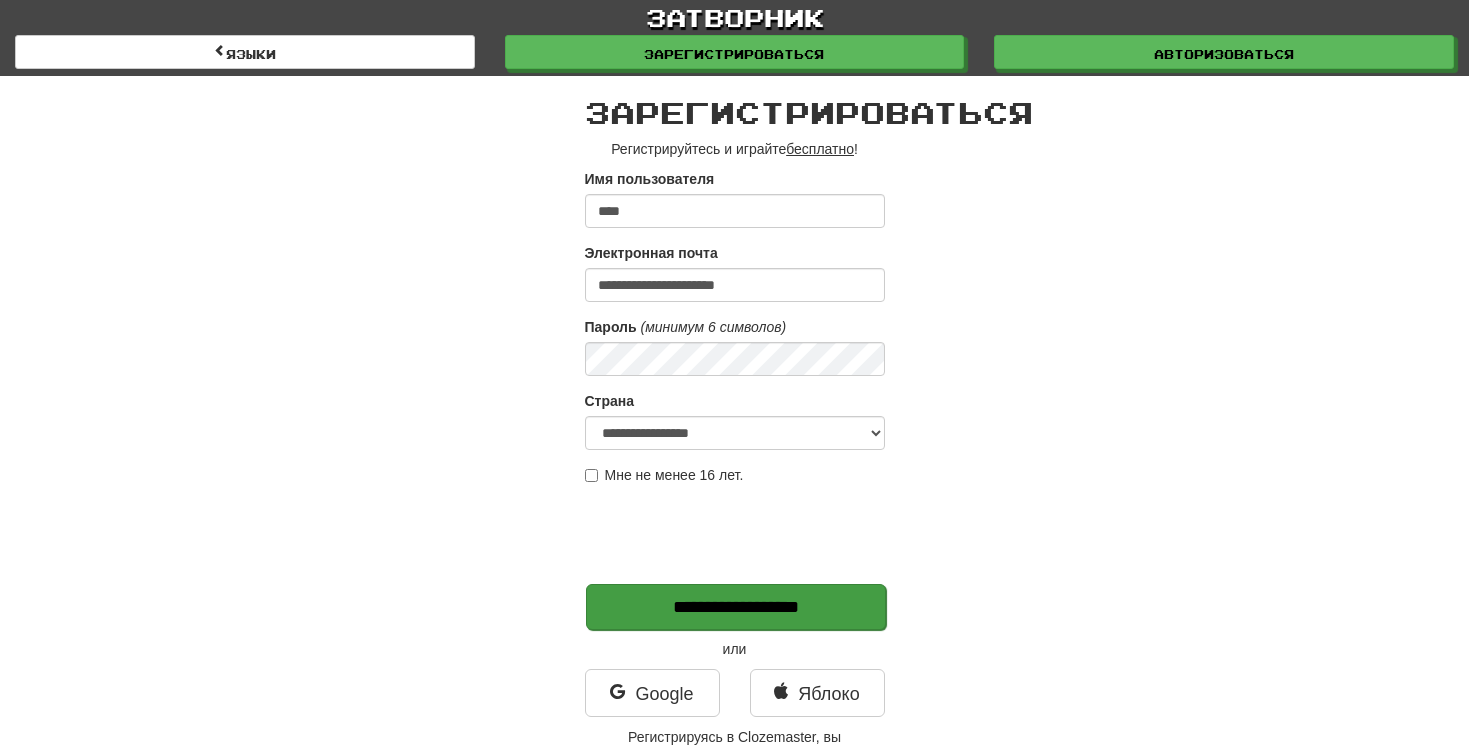 click on "**********" at bounding box center (736, 607) 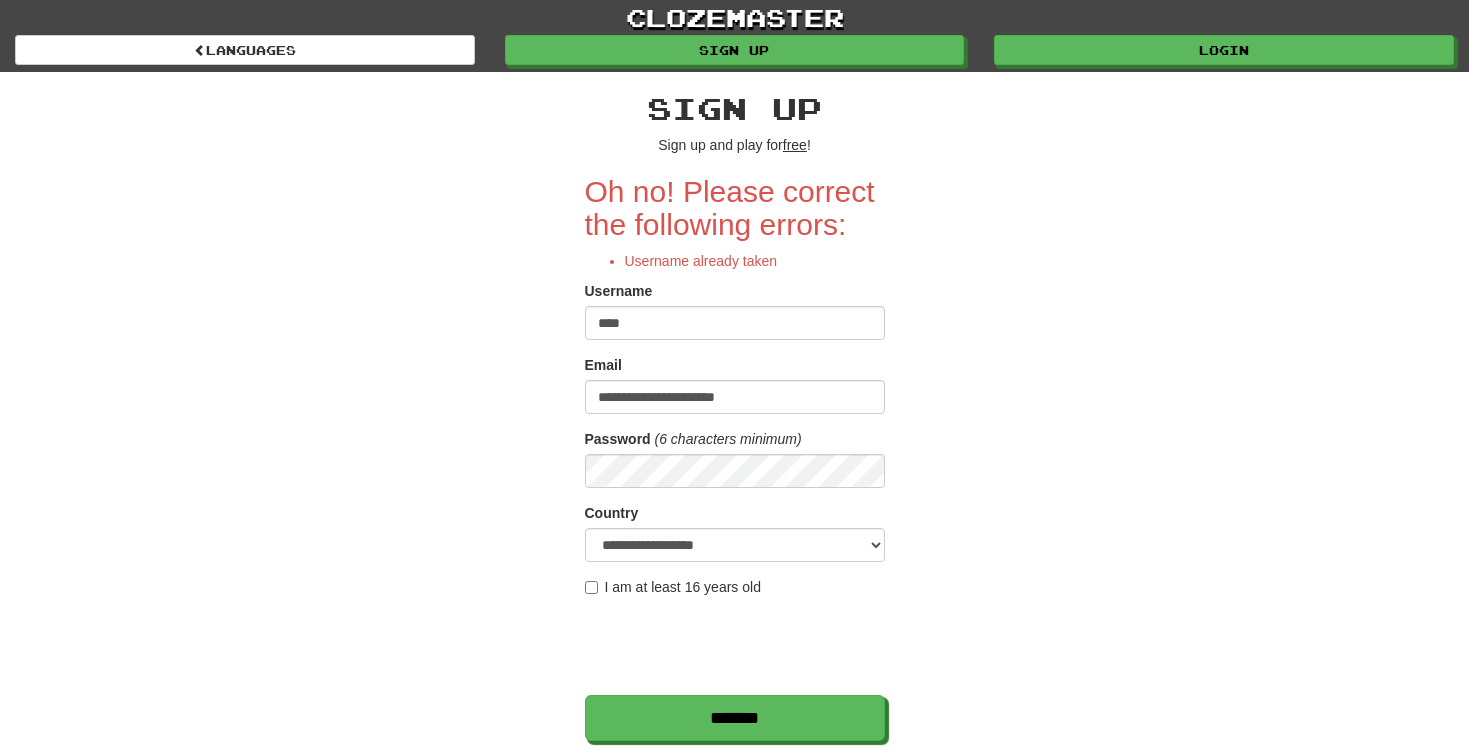 scroll, scrollTop: 0, scrollLeft: 0, axis: both 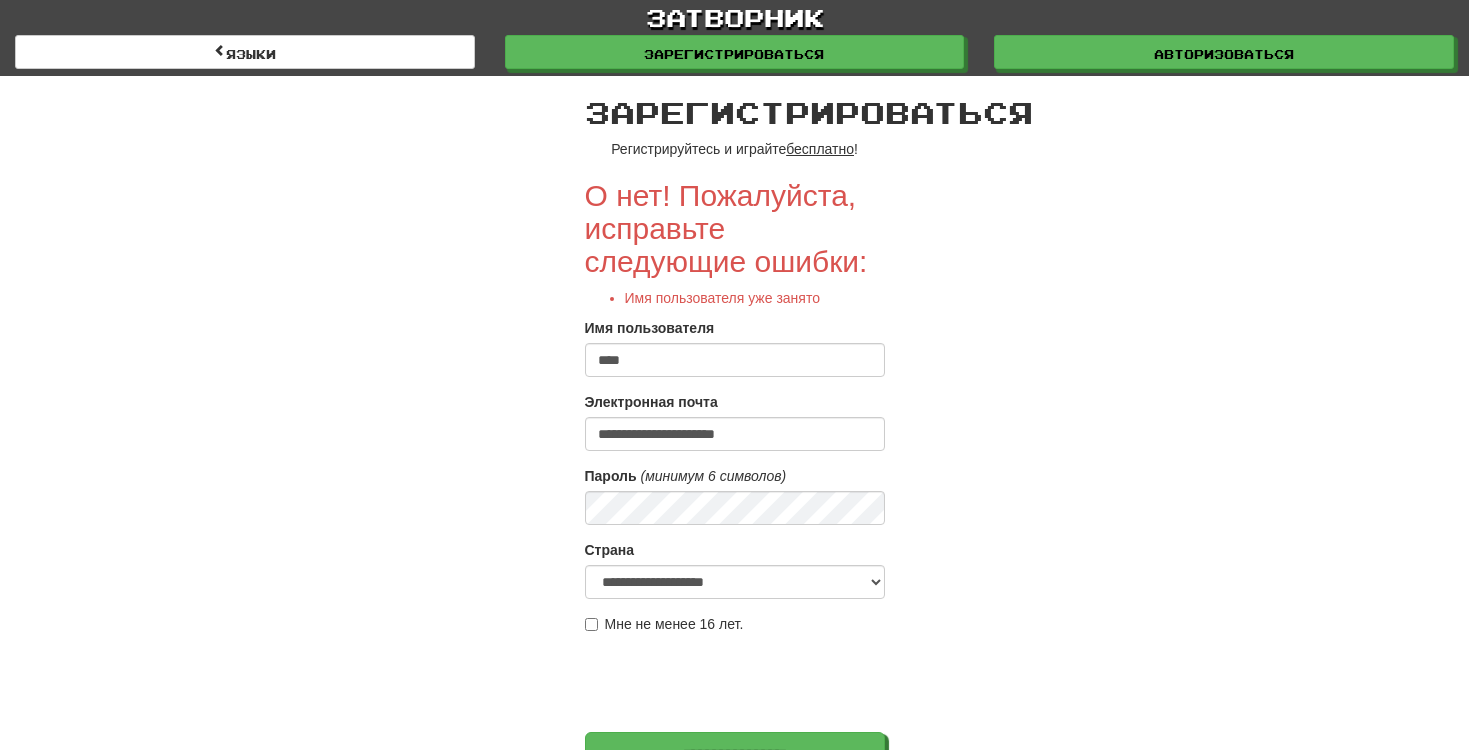 click on "****" at bounding box center (735, 360) 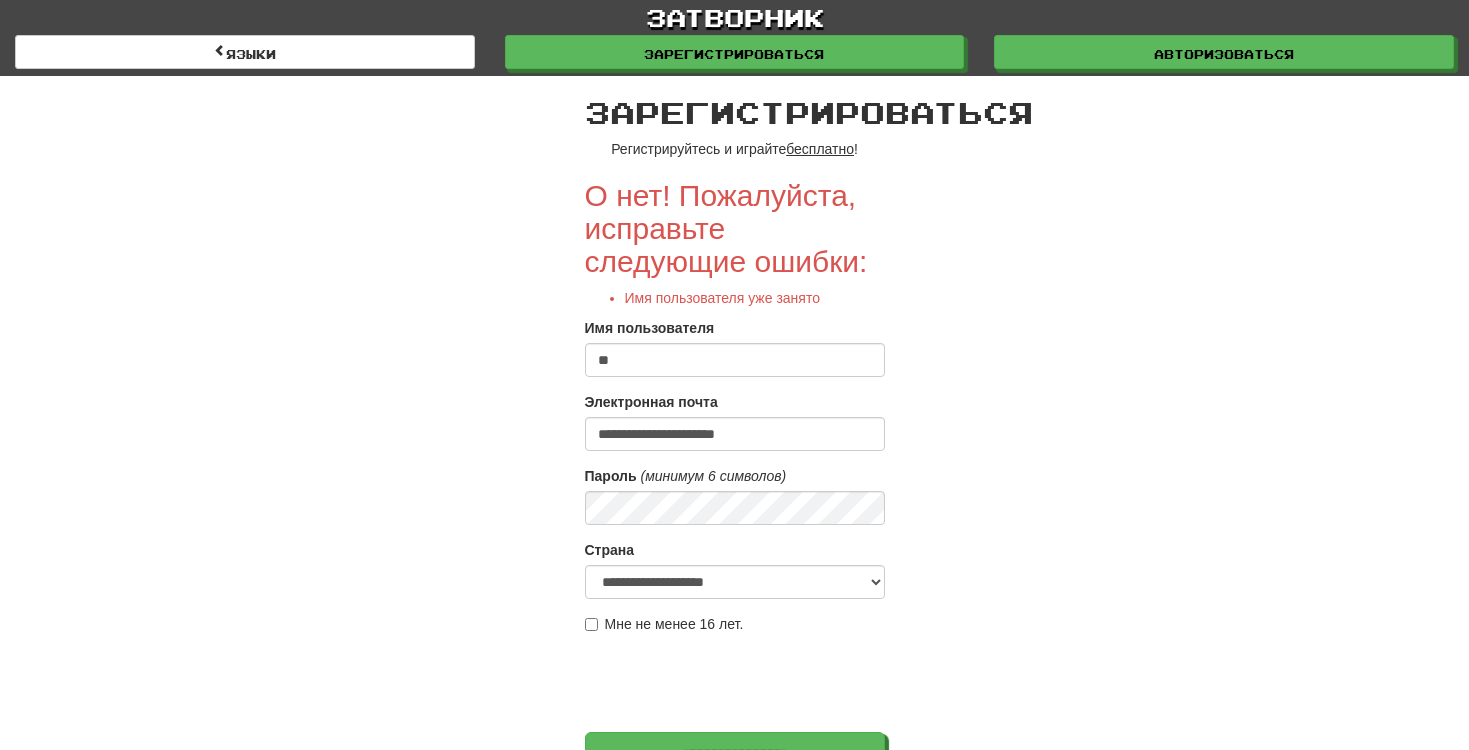 type on "*" 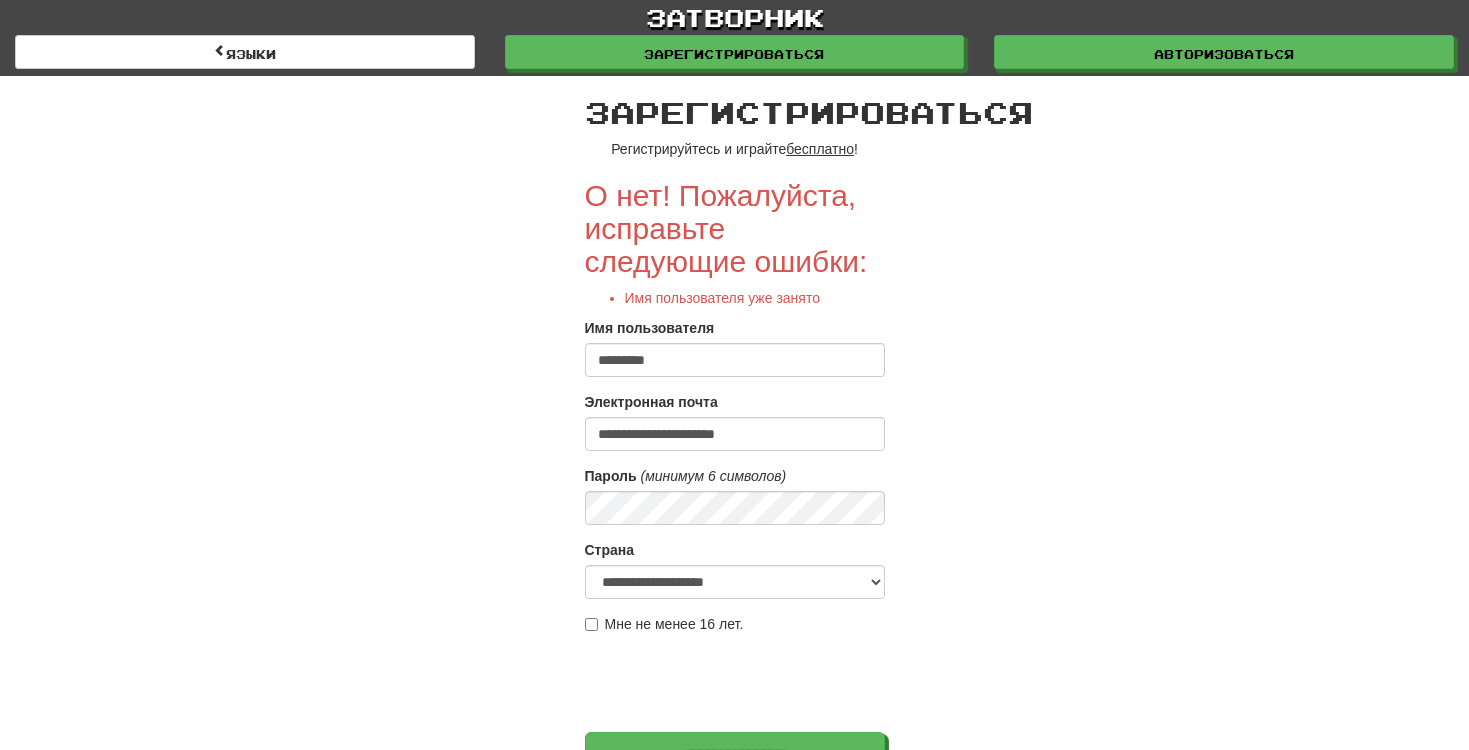 click on "*********" at bounding box center [735, 360] 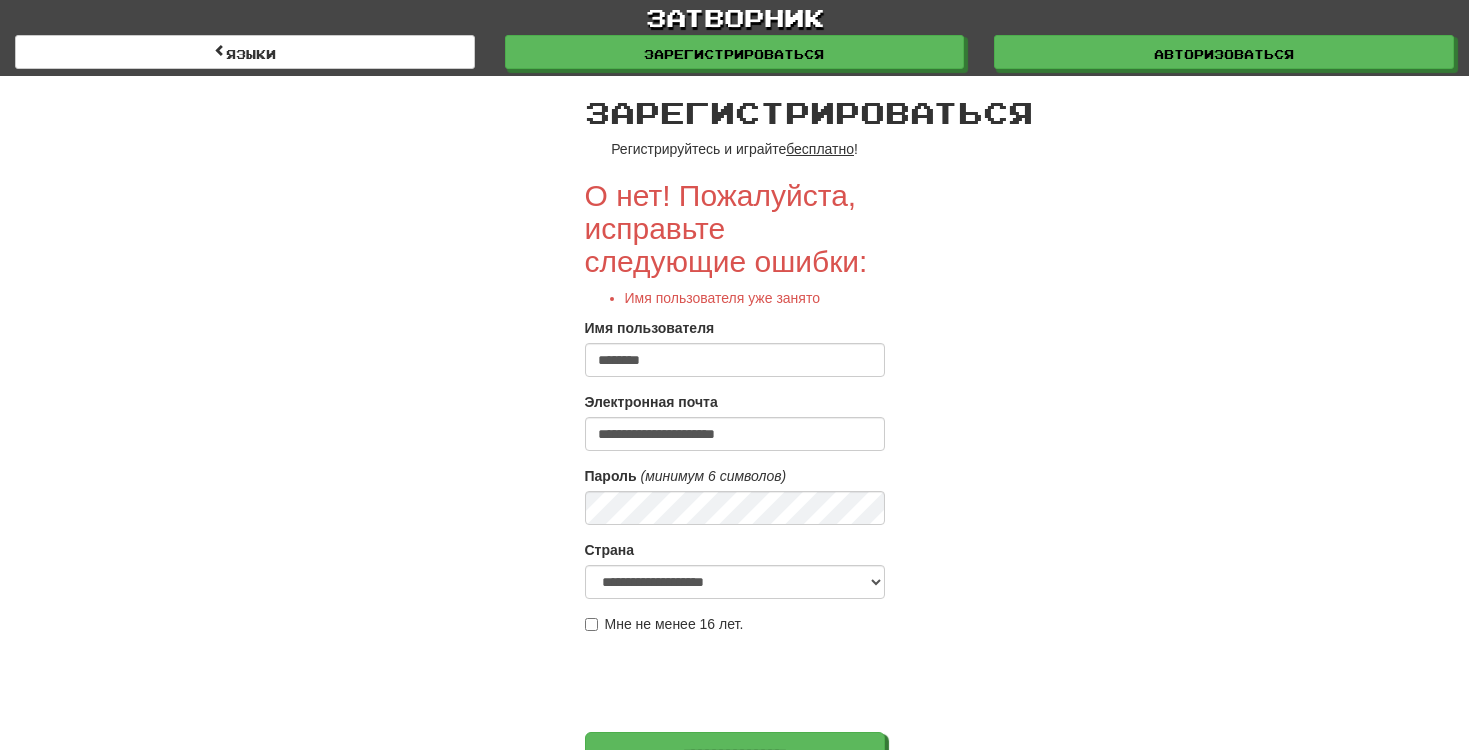 type on "********" 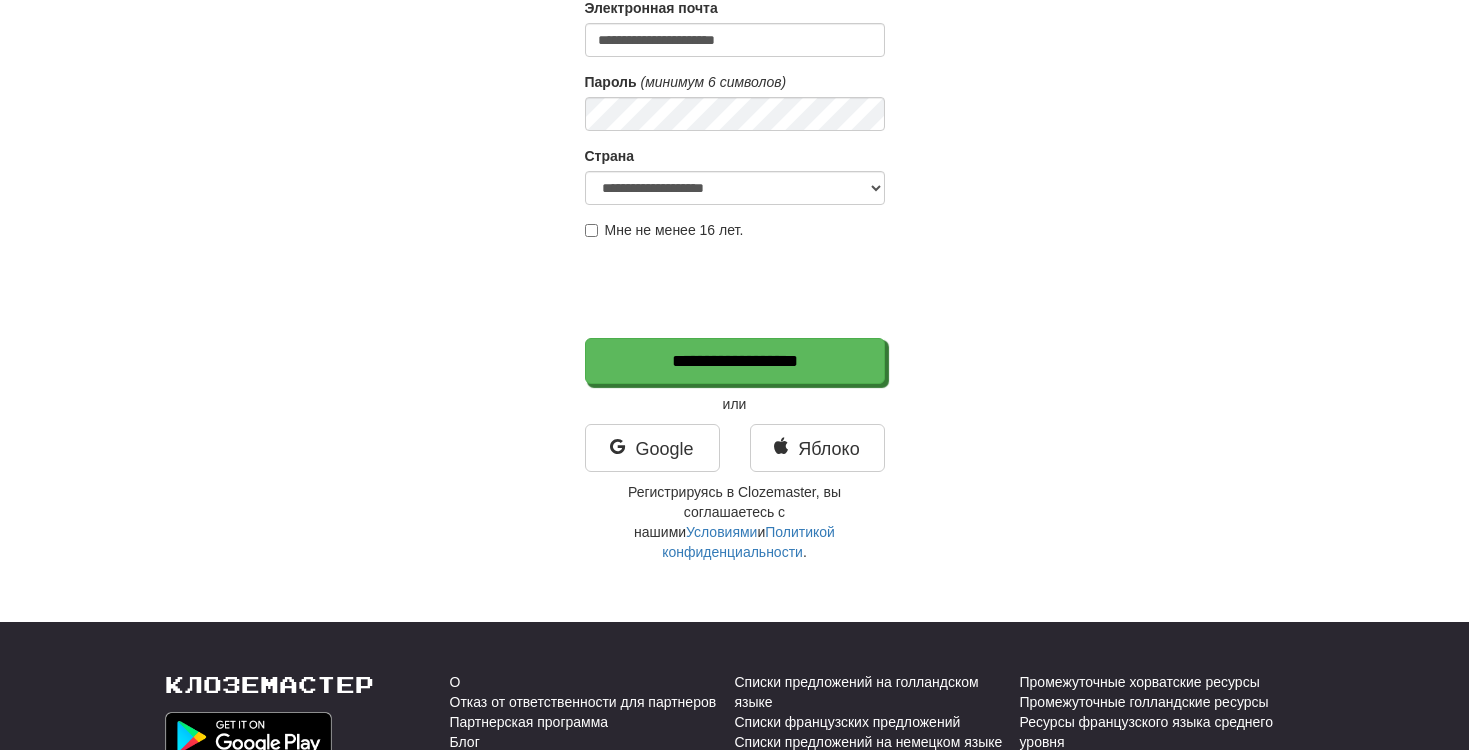 scroll, scrollTop: 398, scrollLeft: 0, axis: vertical 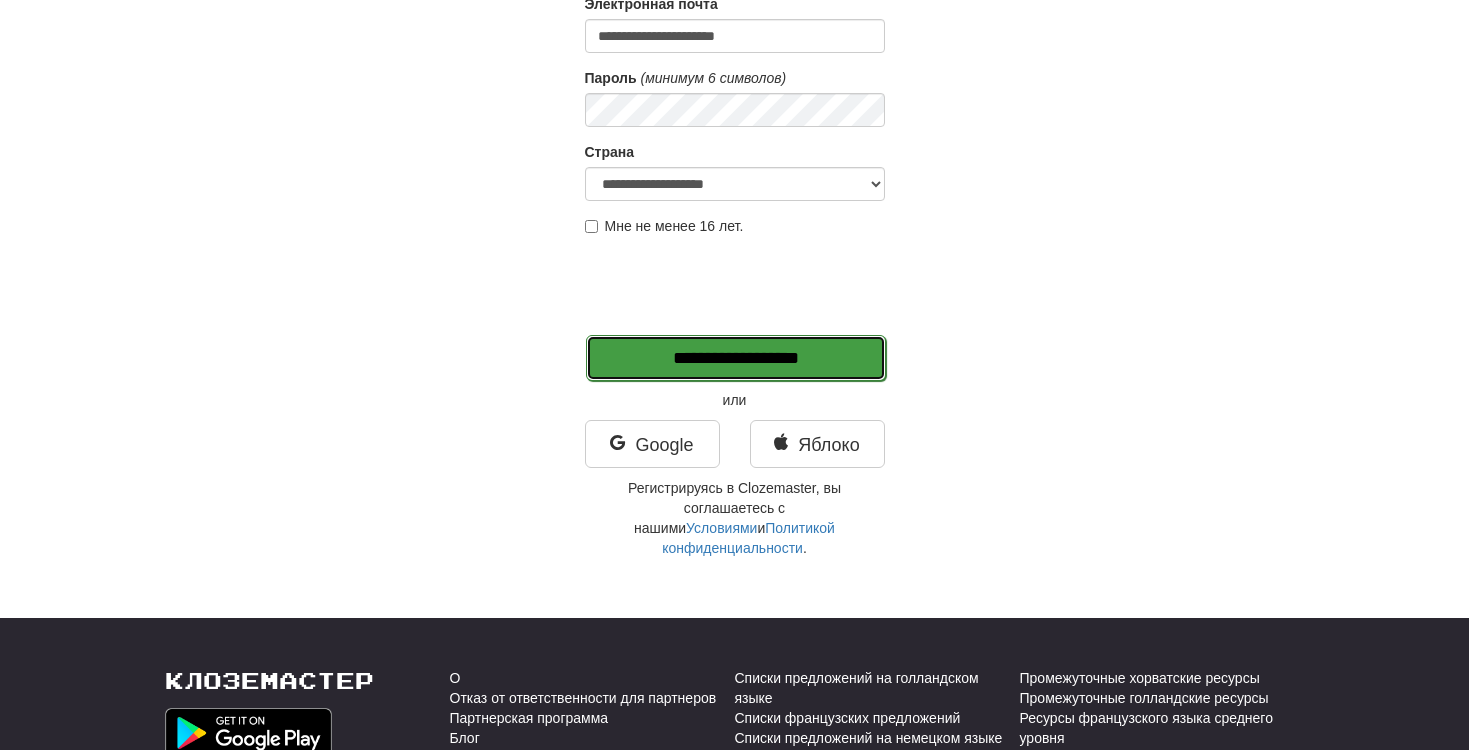 click on "**********" at bounding box center [736, 358] 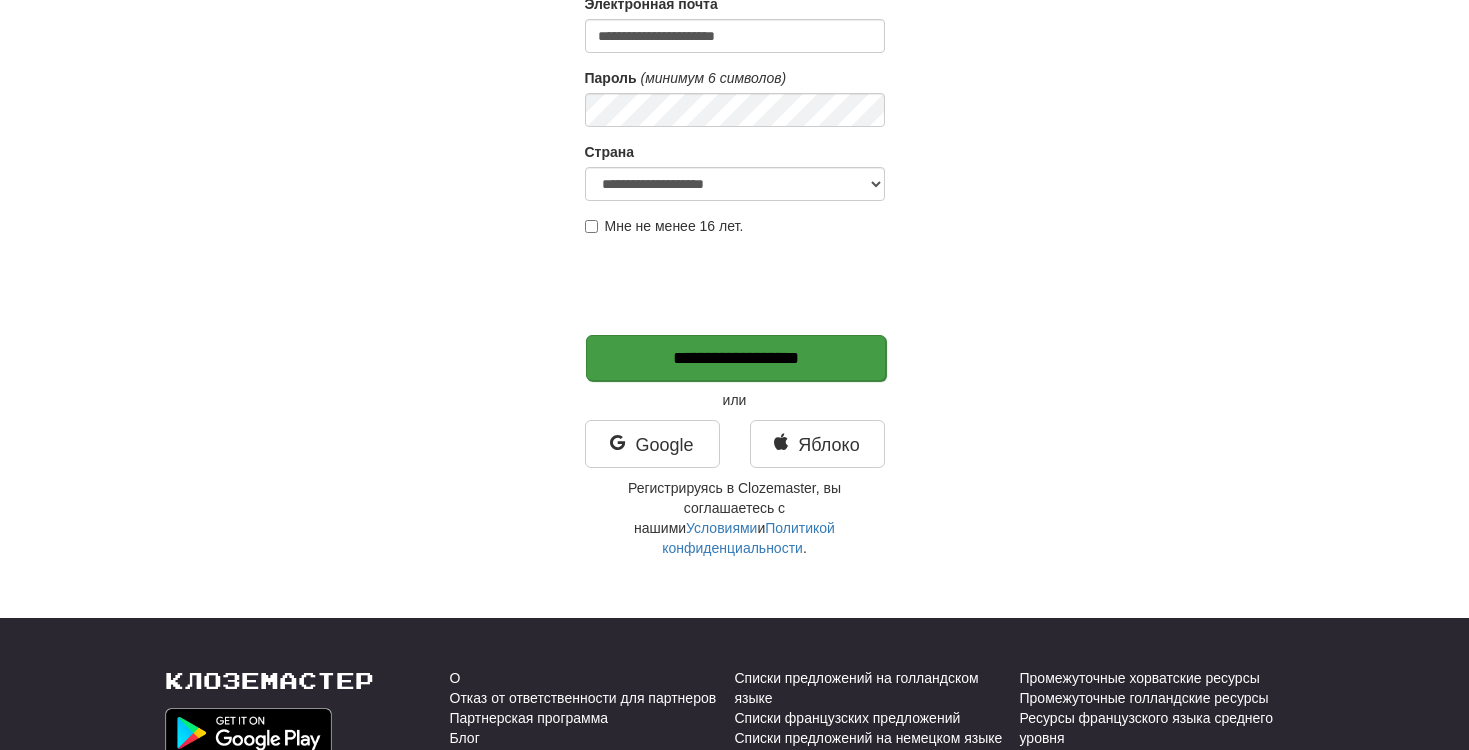 type on "*******" 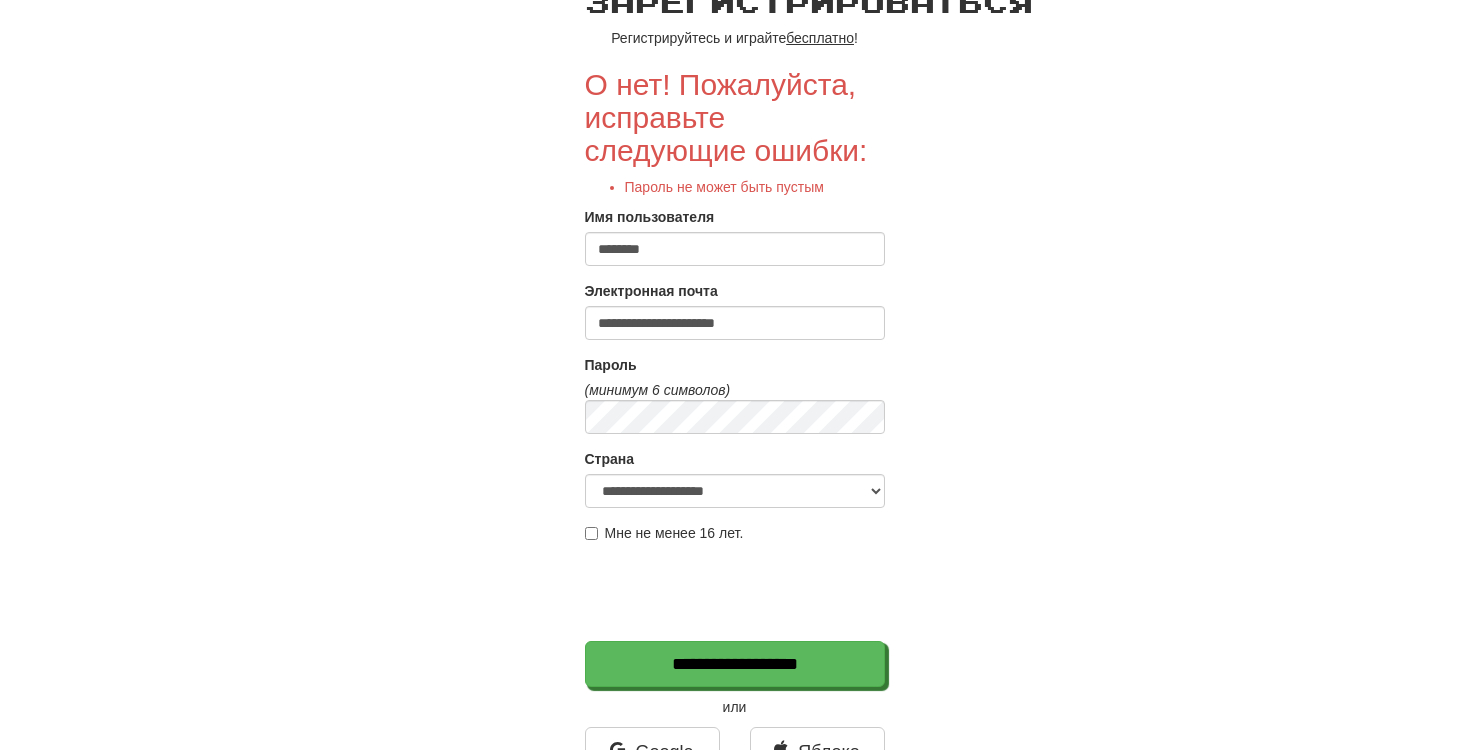 scroll, scrollTop: 125, scrollLeft: 0, axis: vertical 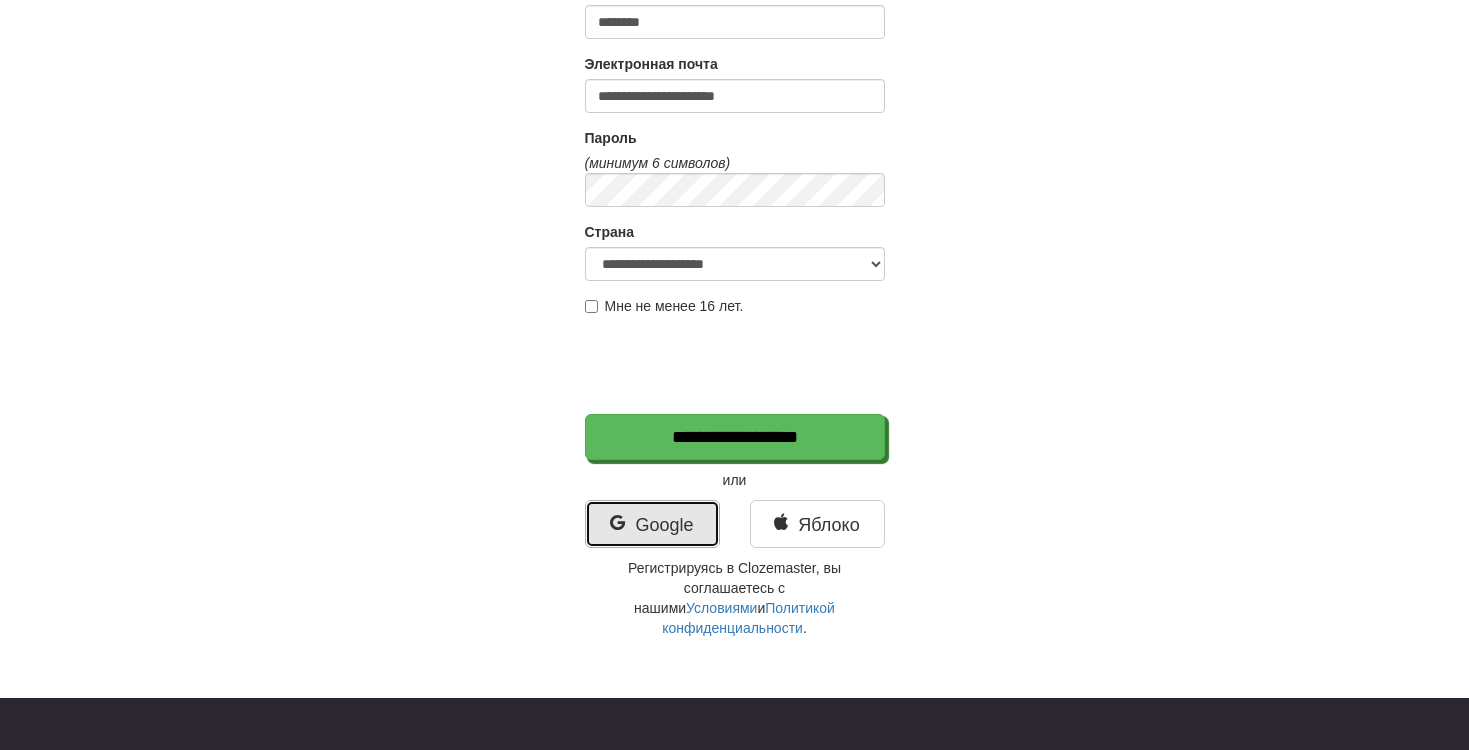 click on "Google" at bounding box center [664, 525] 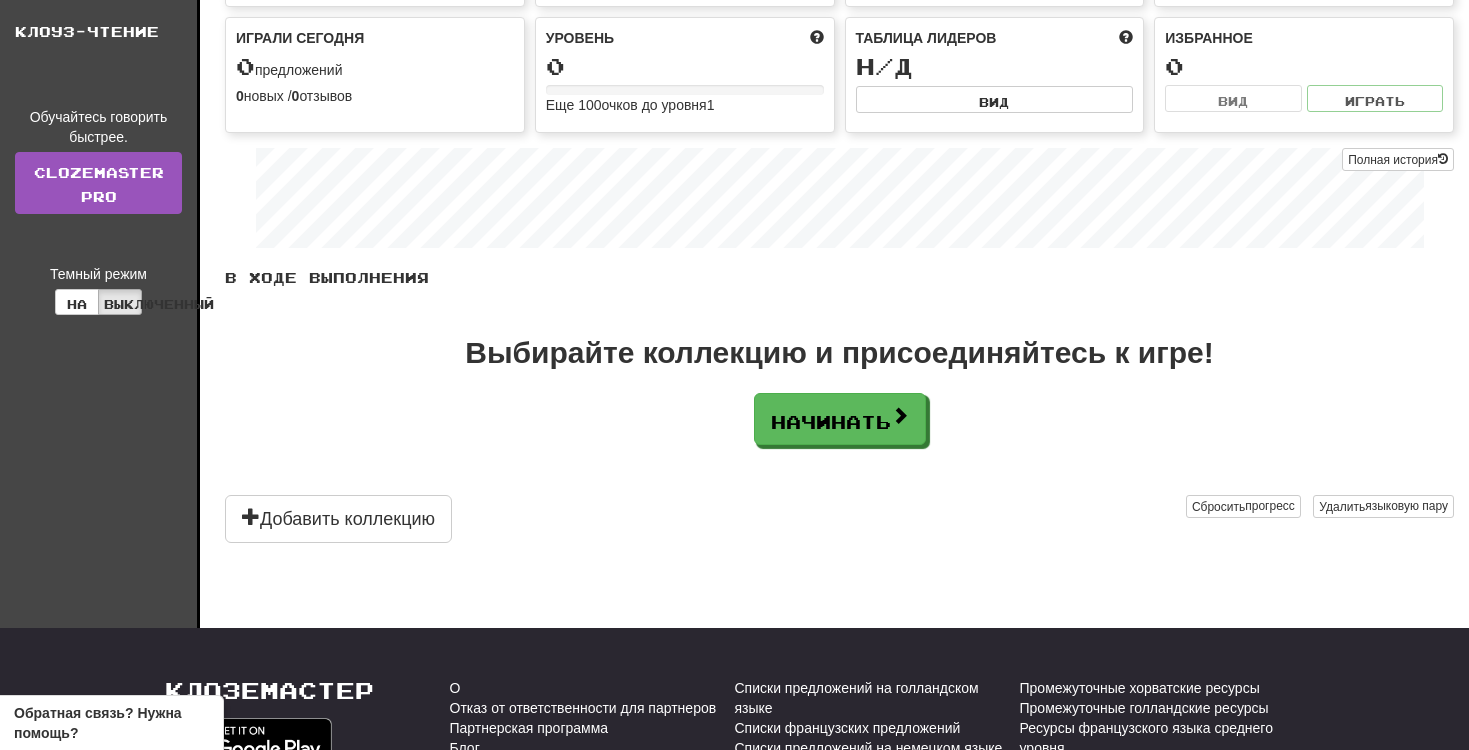 scroll, scrollTop: 173, scrollLeft: 0, axis: vertical 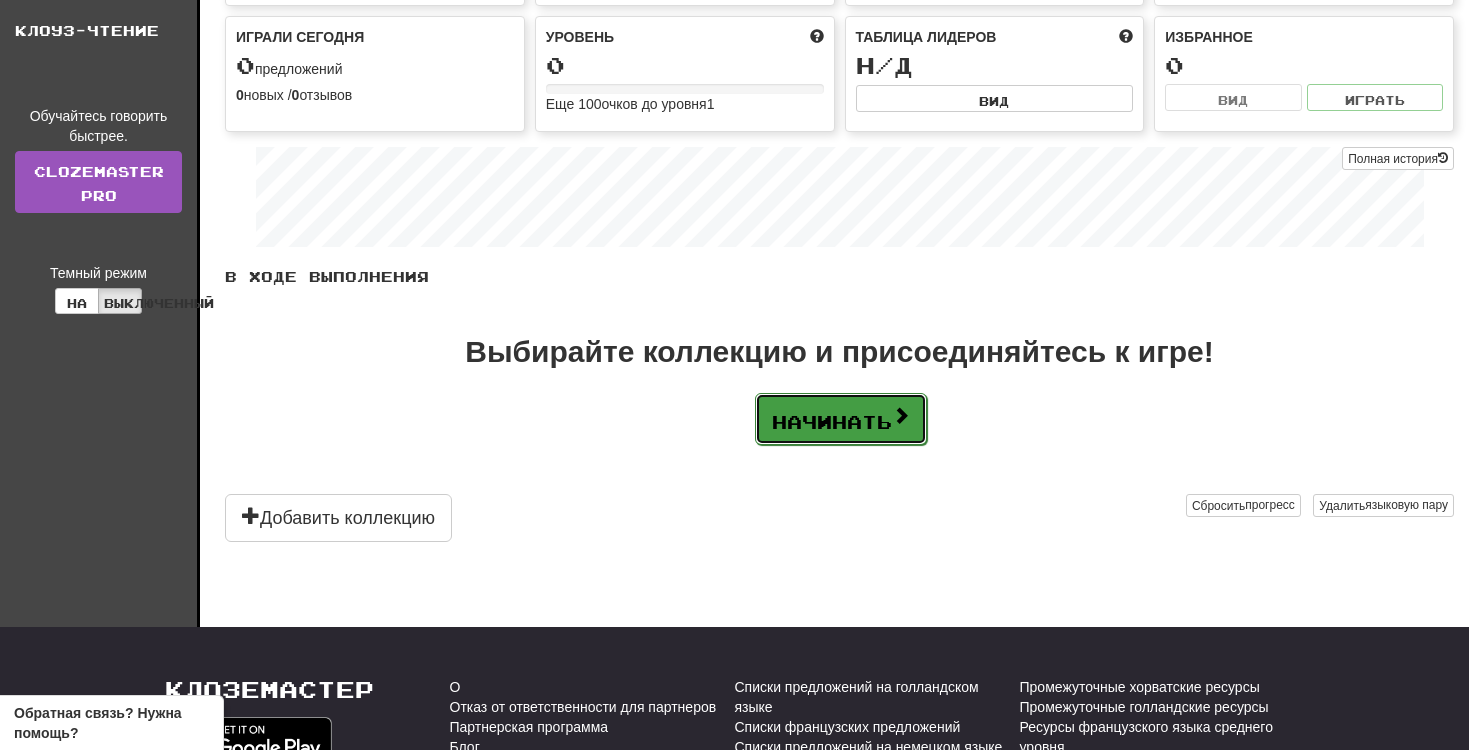 click on "Начинать" at bounding box center [832, 422] 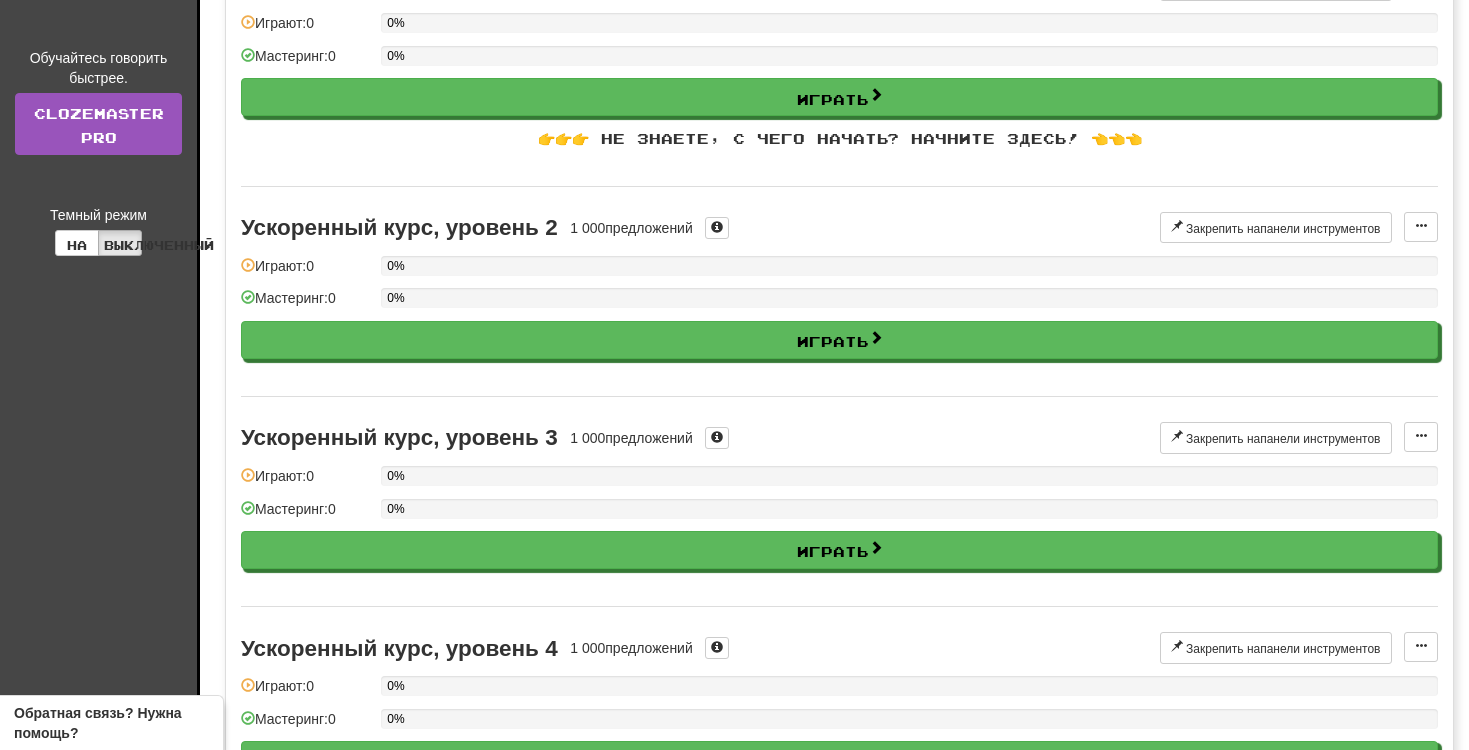 scroll, scrollTop: 0, scrollLeft: 0, axis: both 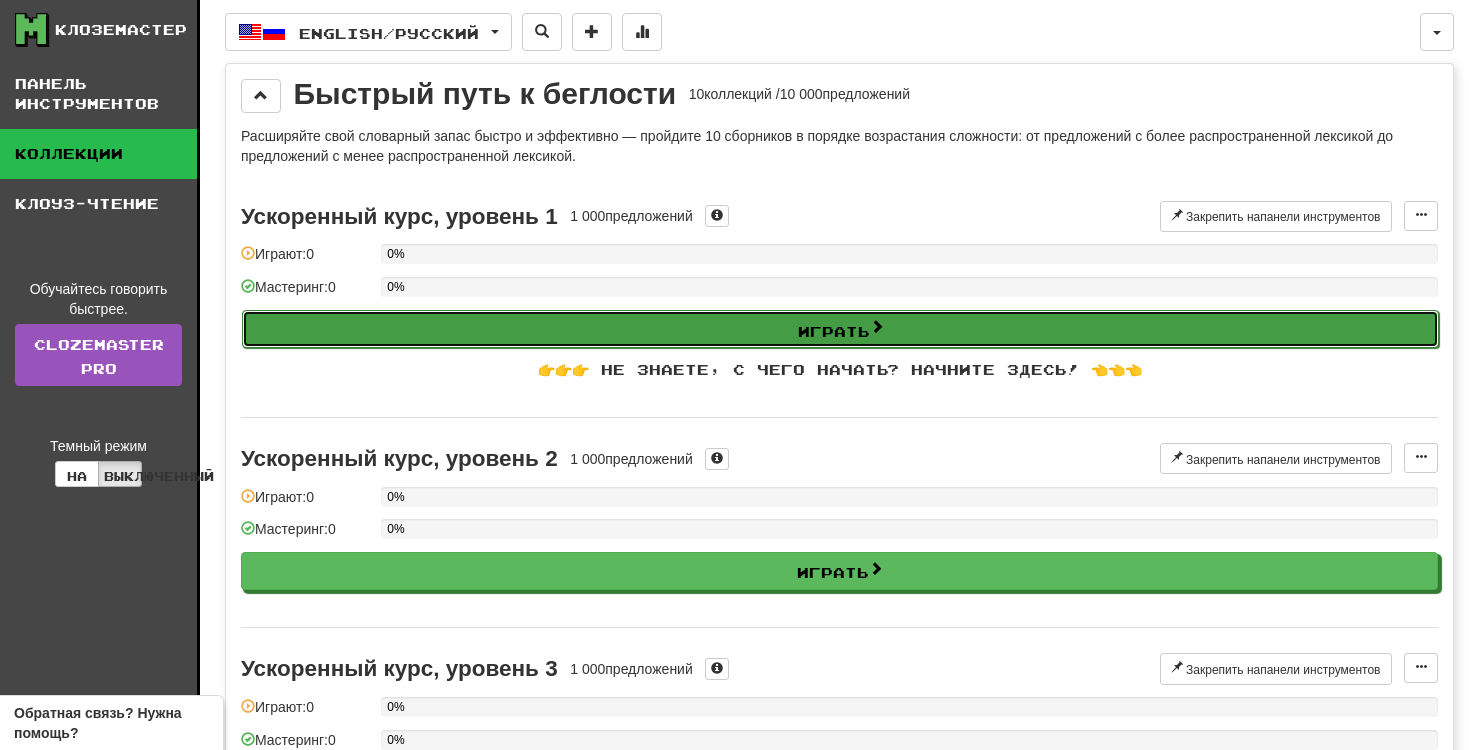 click on "Играть" at bounding box center [834, 330] 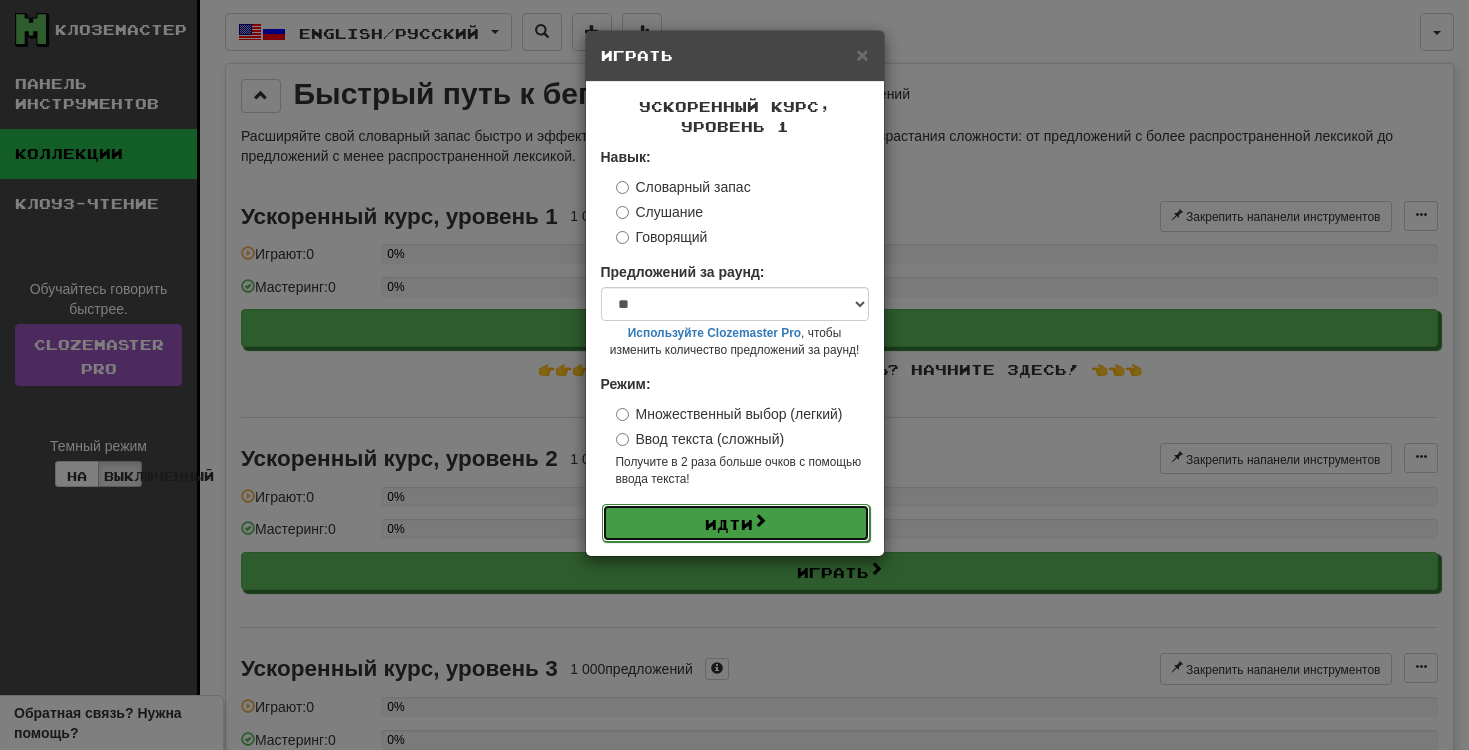 click on "Идти" at bounding box center (729, 524) 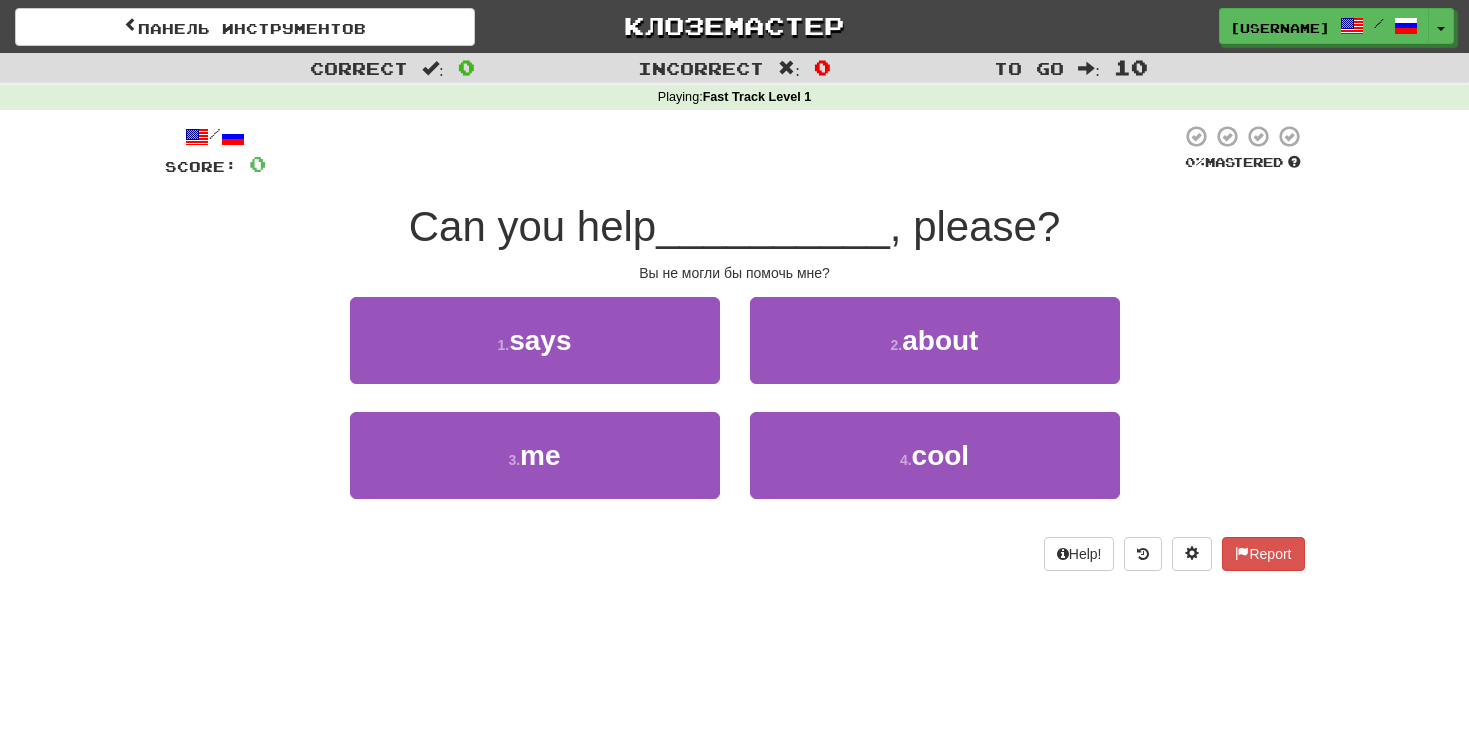 scroll, scrollTop: 0, scrollLeft: 0, axis: both 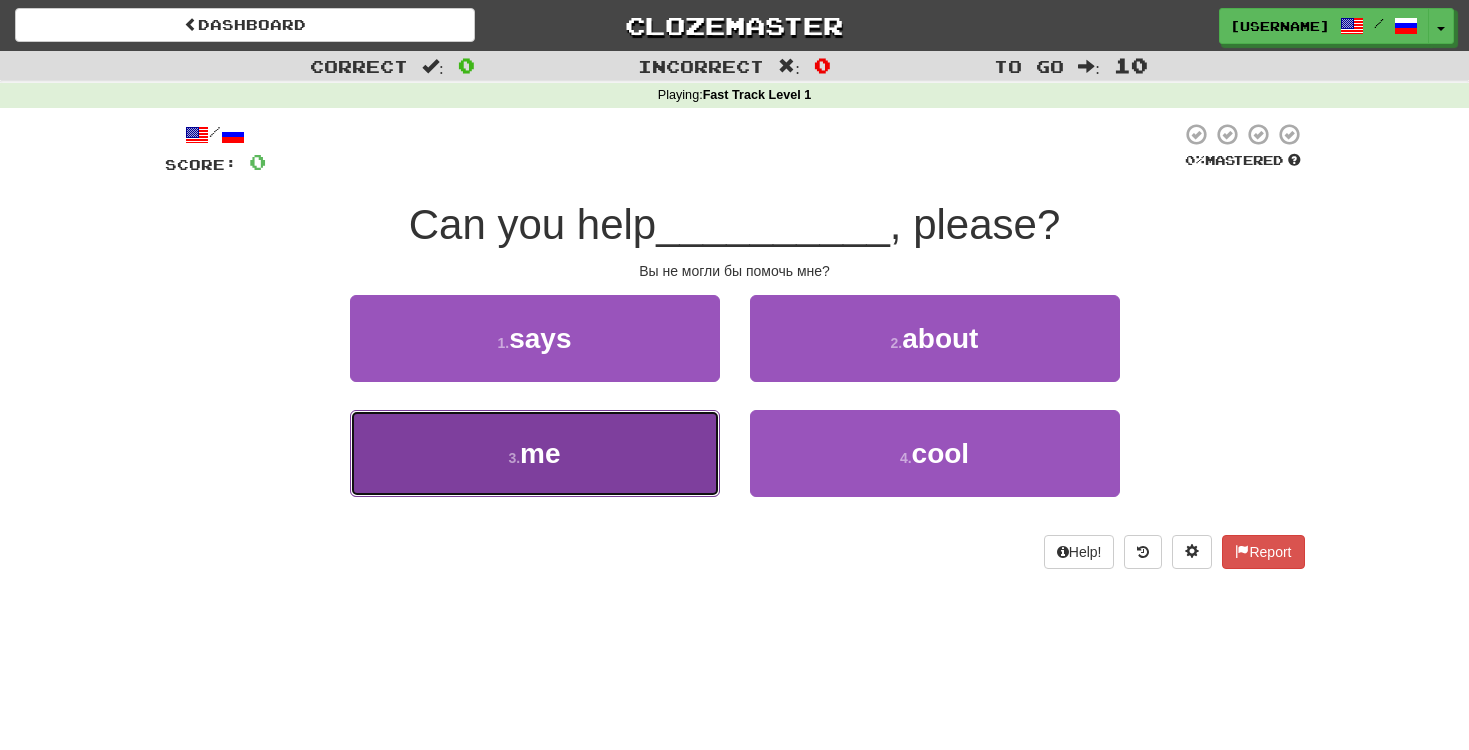 click on "3 .  me" at bounding box center (535, 453) 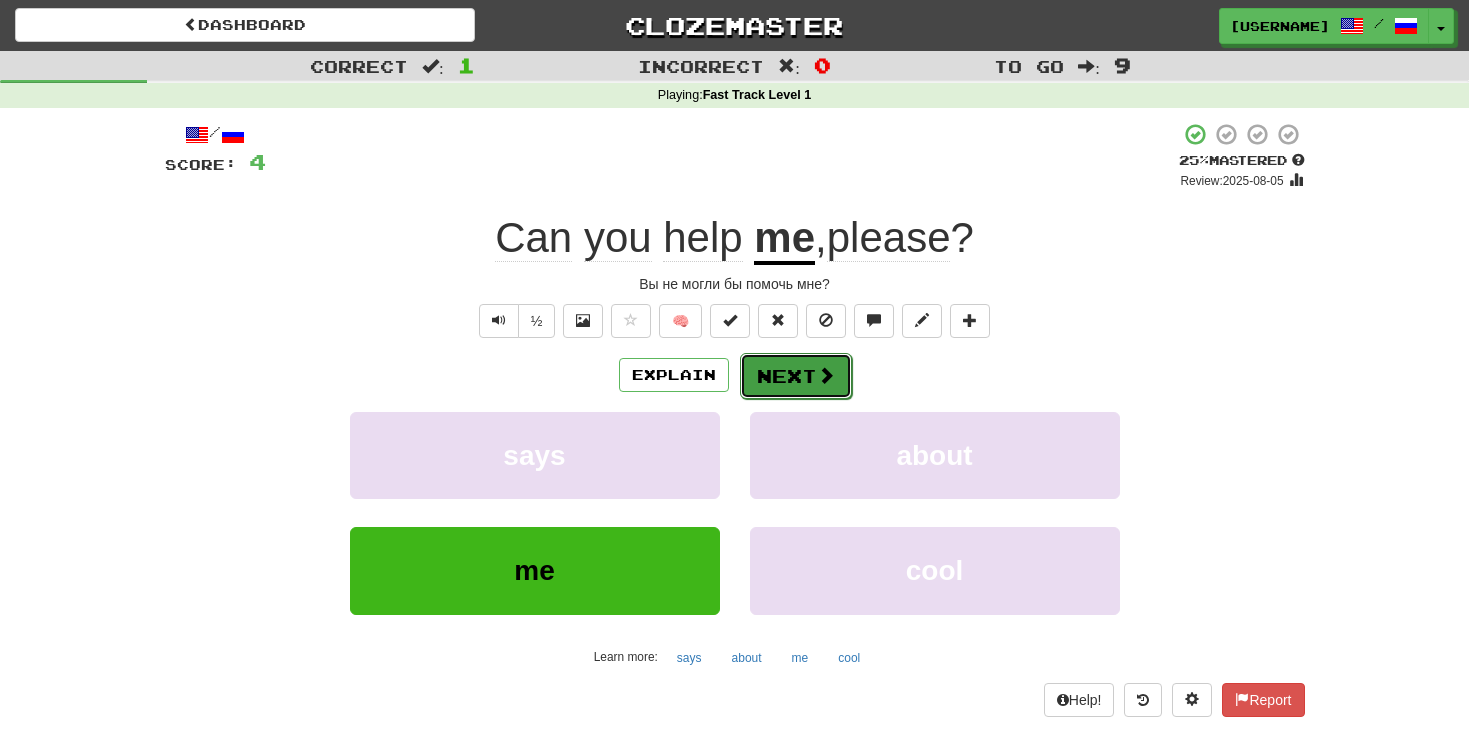 click on "Next" at bounding box center (796, 376) 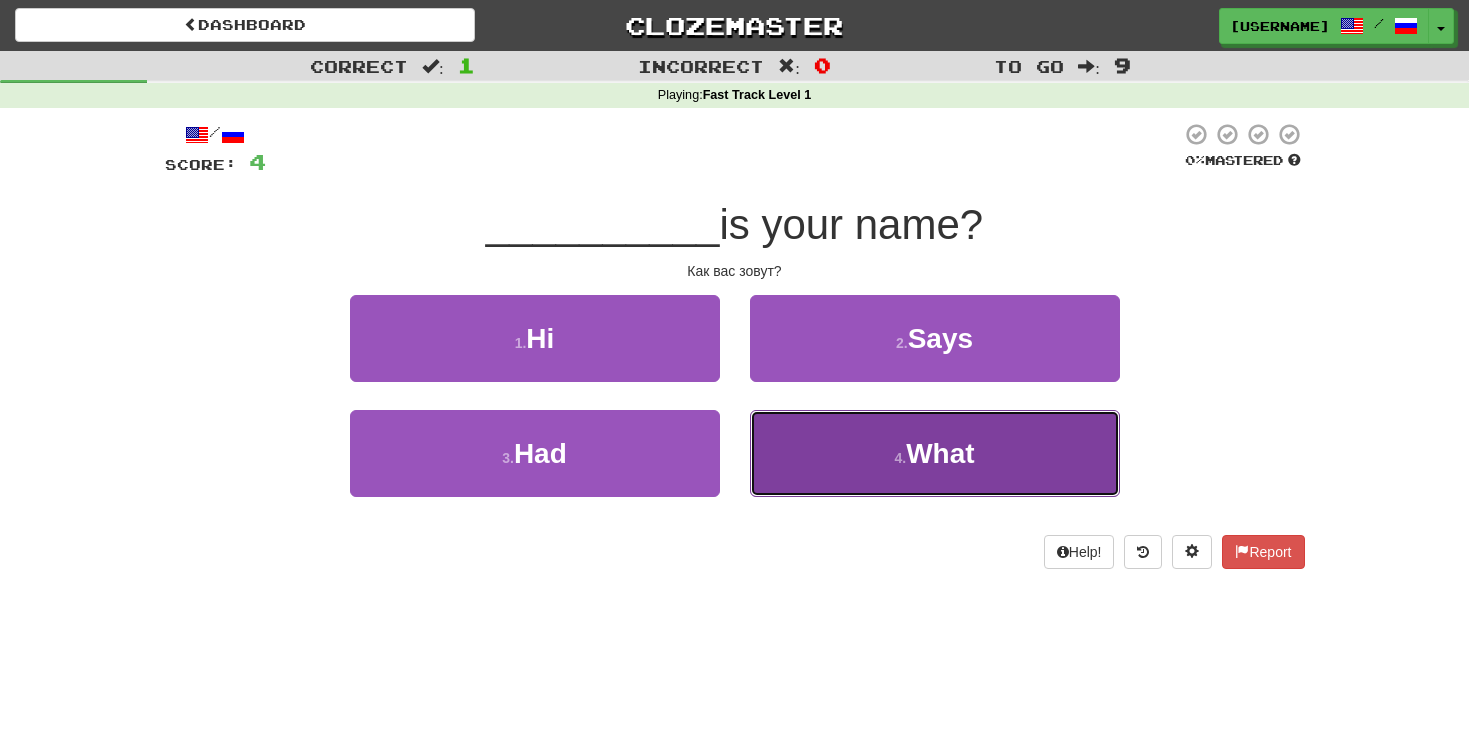 click on "4 .  What" at bounding box center [935, 453] 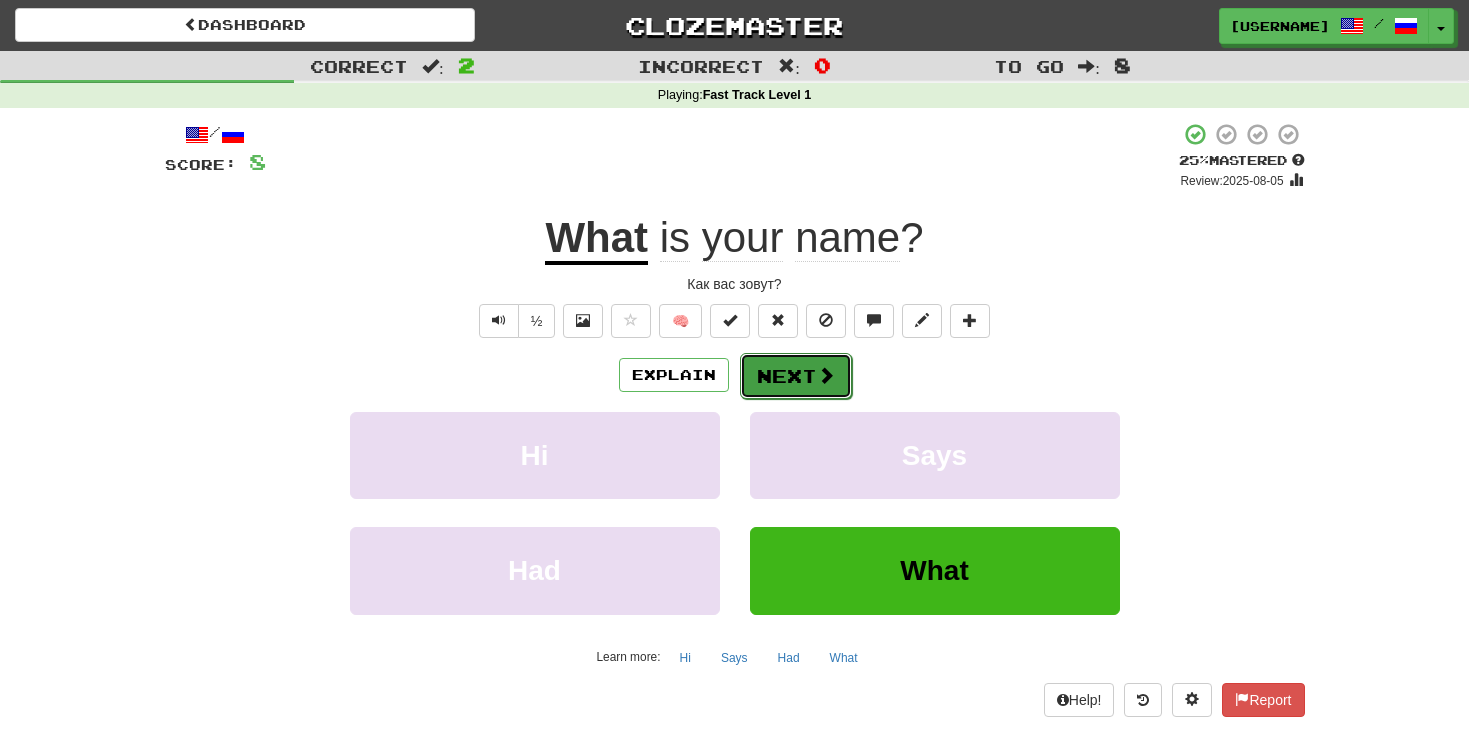 click on "Next" at bounding box center (796, 376) 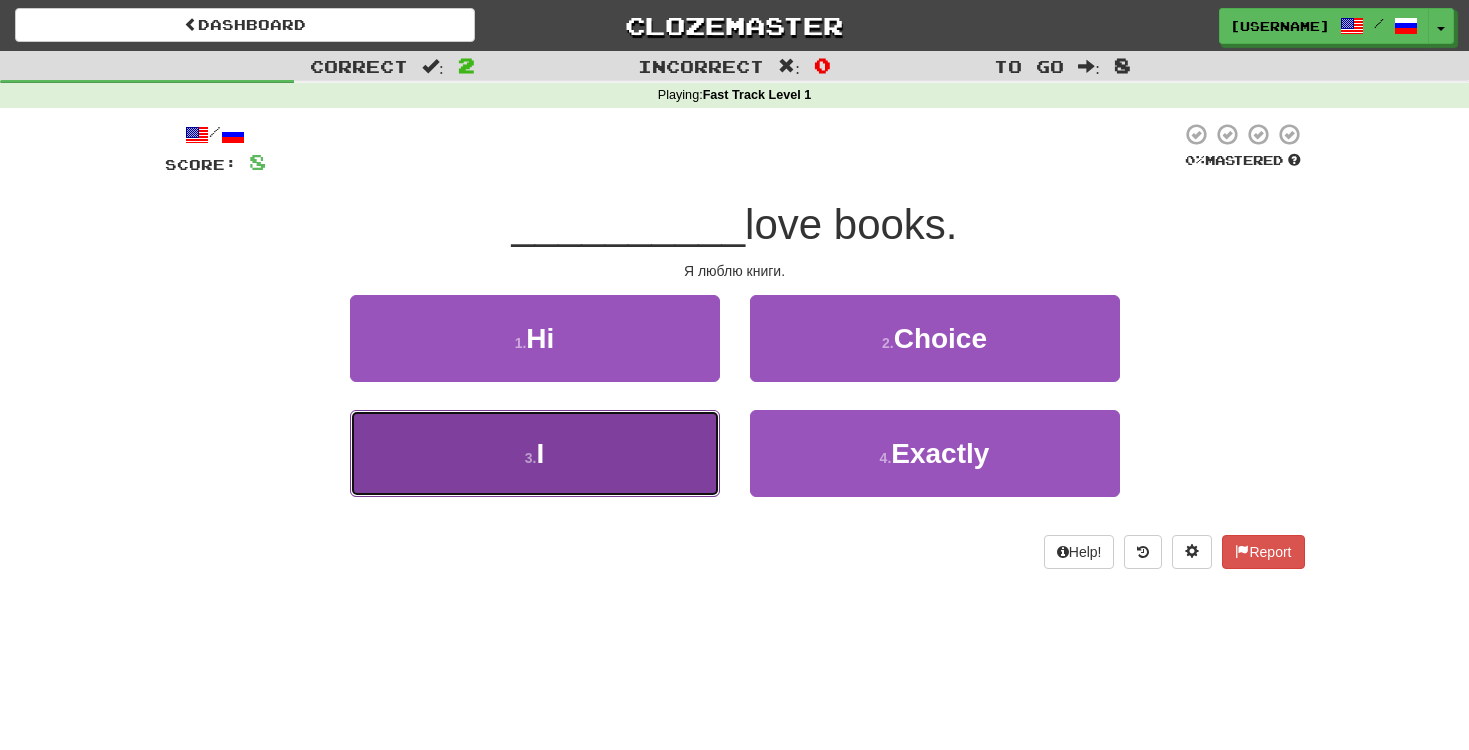 click on "3 .  I" at bounding box center [535, 453] 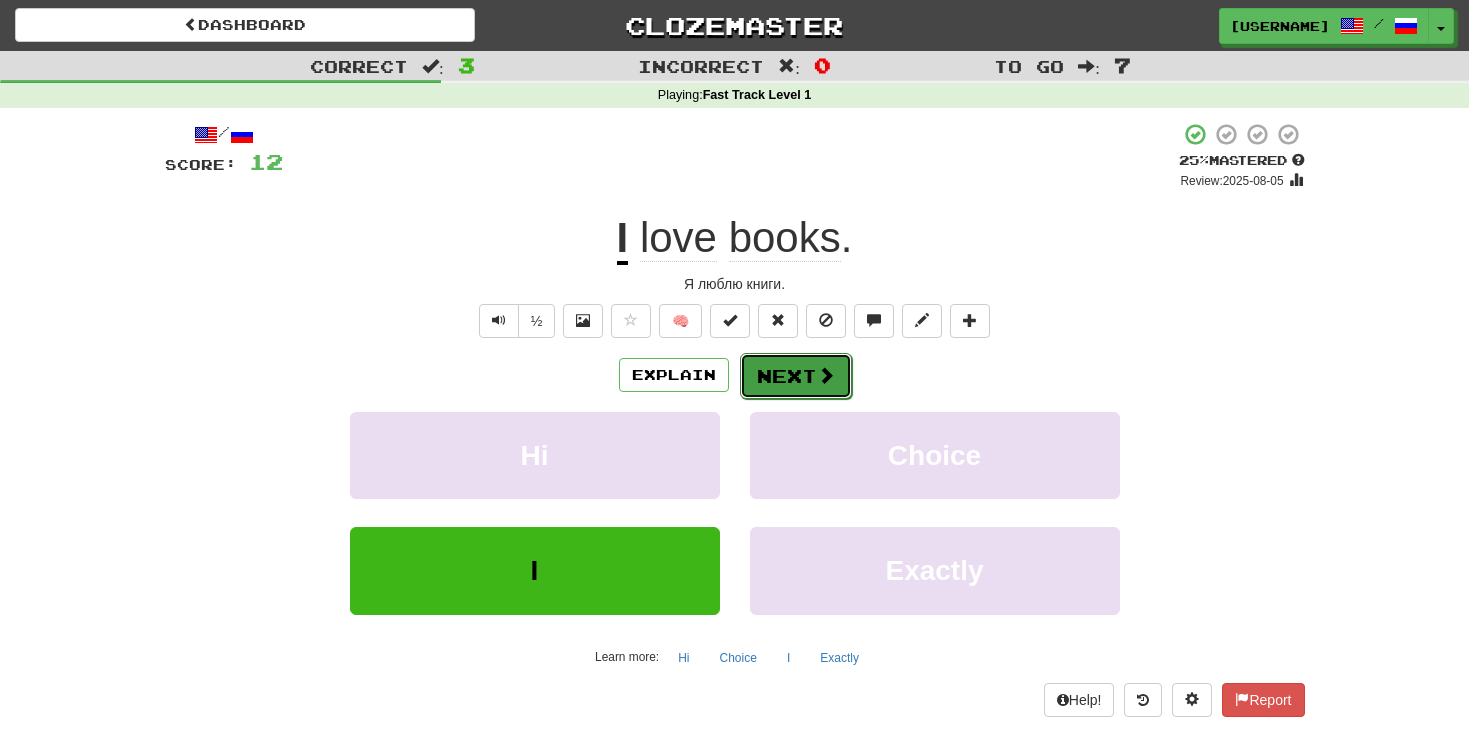 click on "Next" at bounding box center (796, 376) 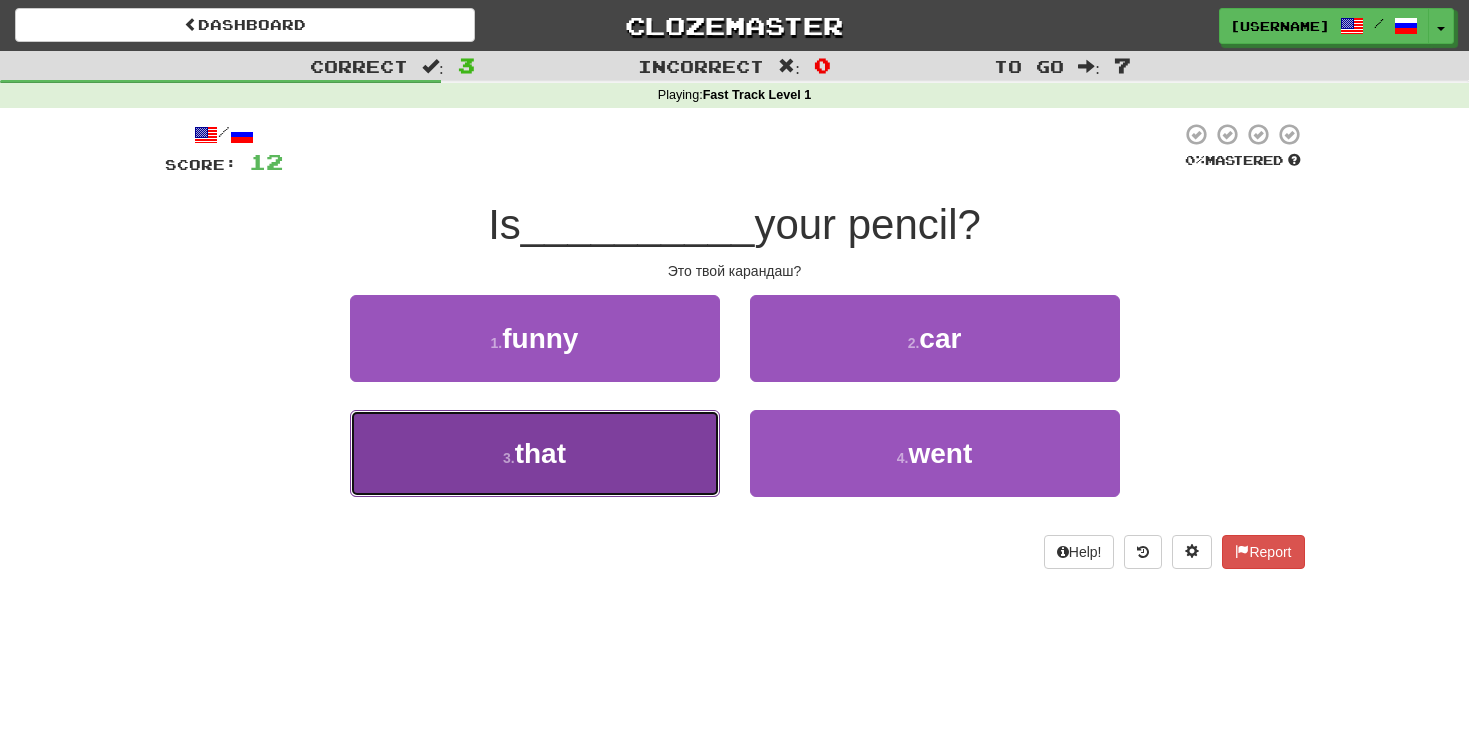 click on "3 .  that" at bounding box center [535, 453] 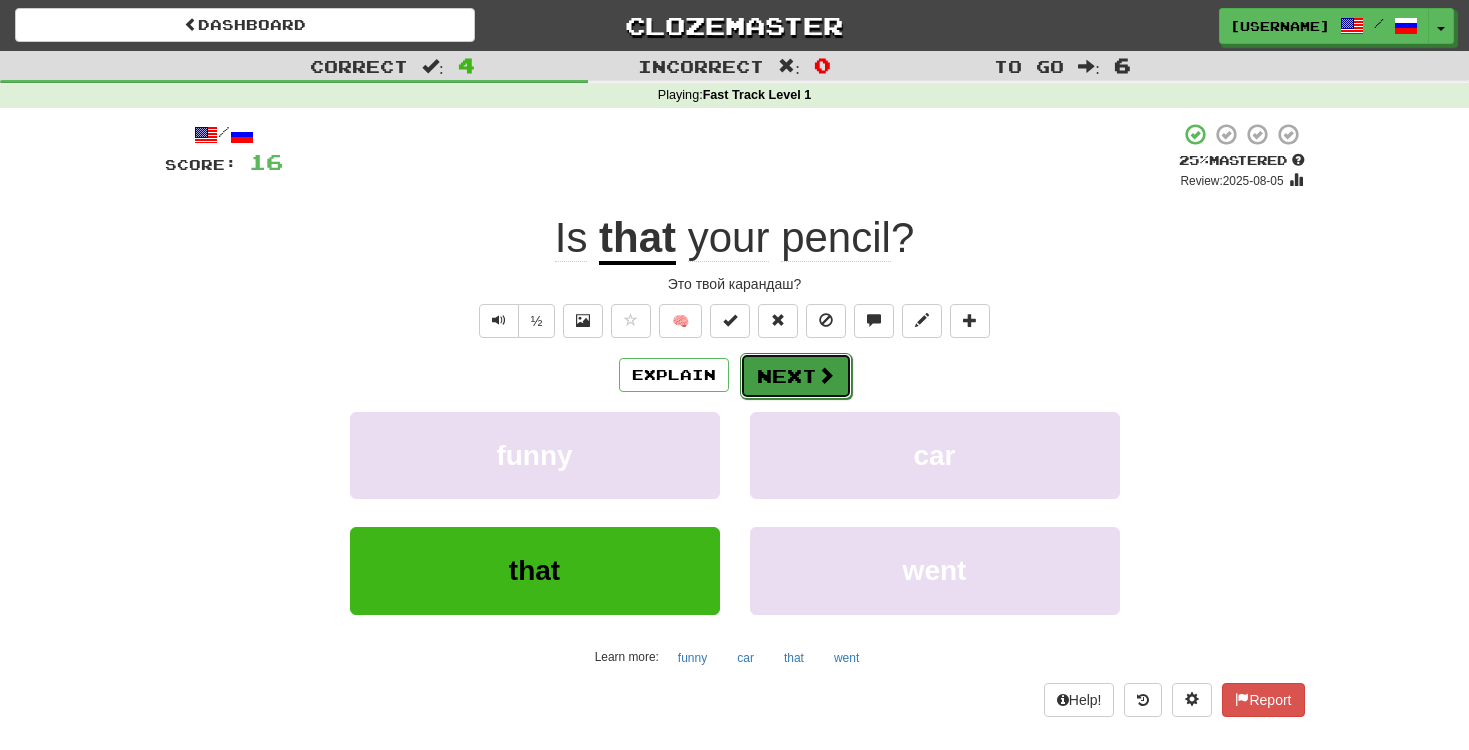 click at bounding box center (826, 375) 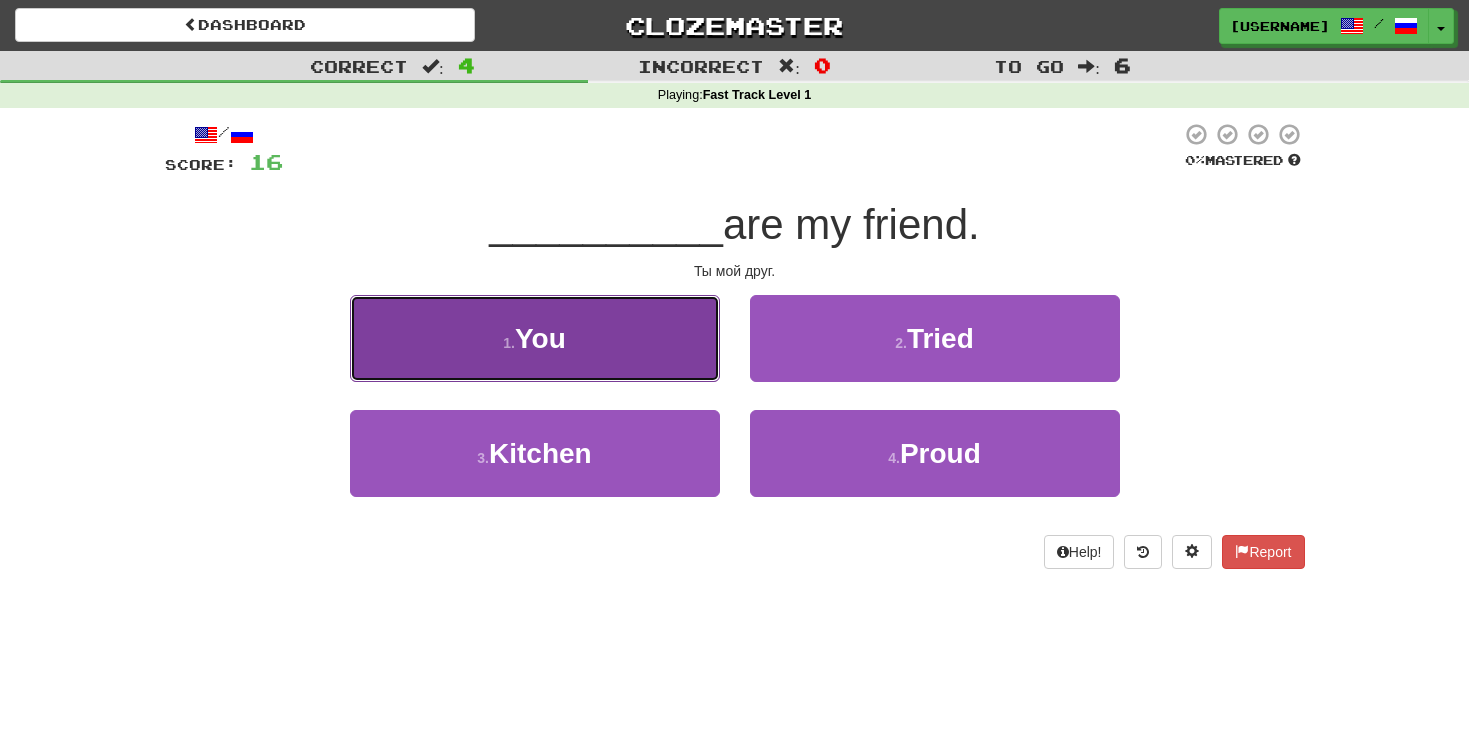 click on "You" at bounding box center (540, 338) 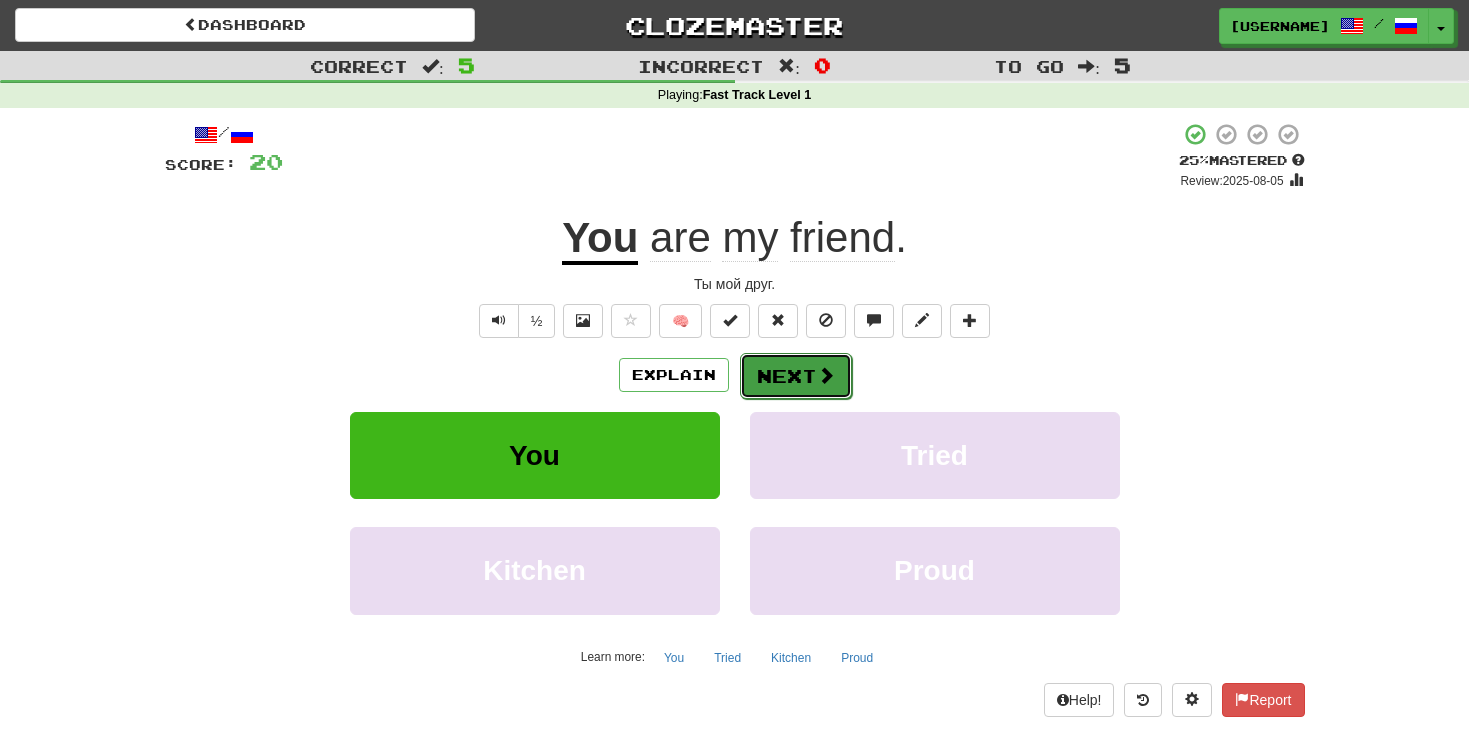click on "Next" at bounding box center (796, 376) 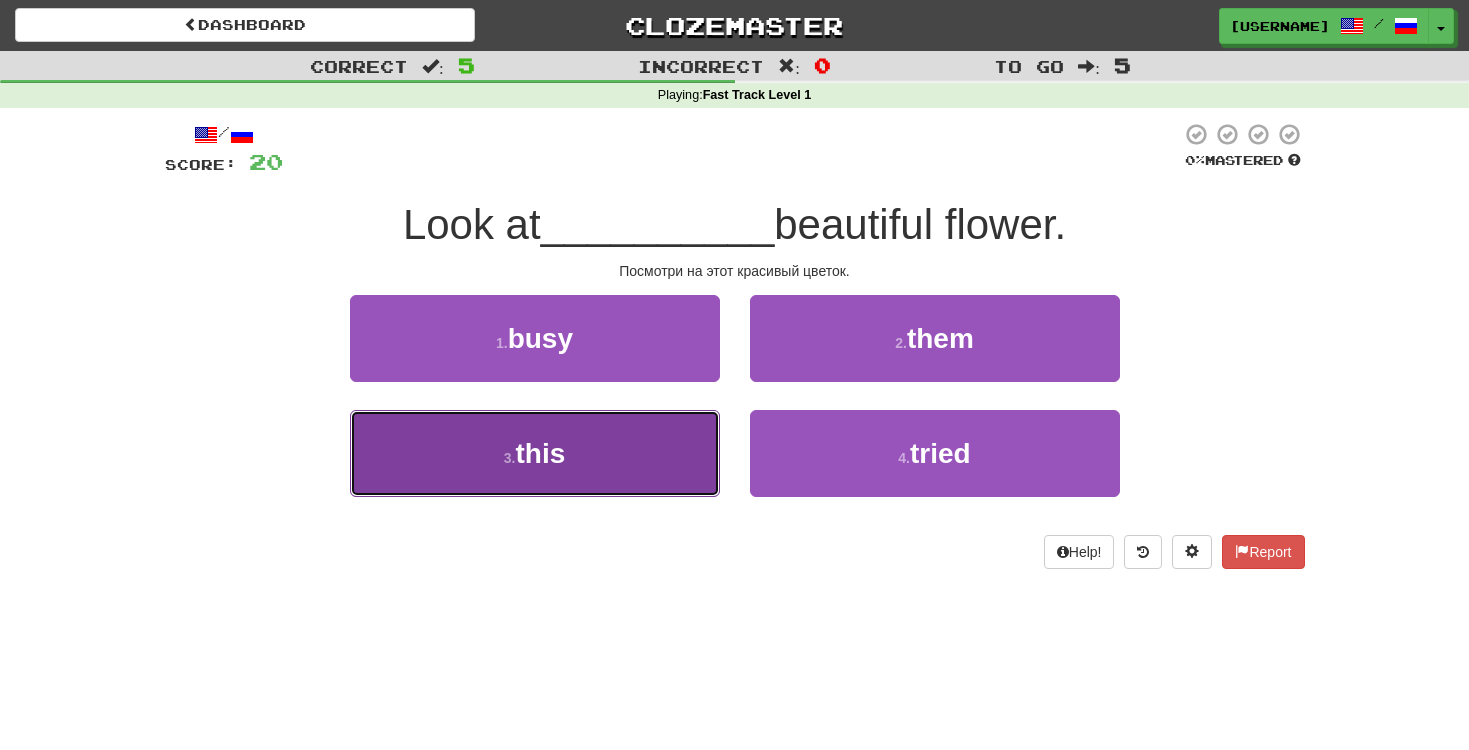 click on "3 .  this" at bounding box center (535, 453) 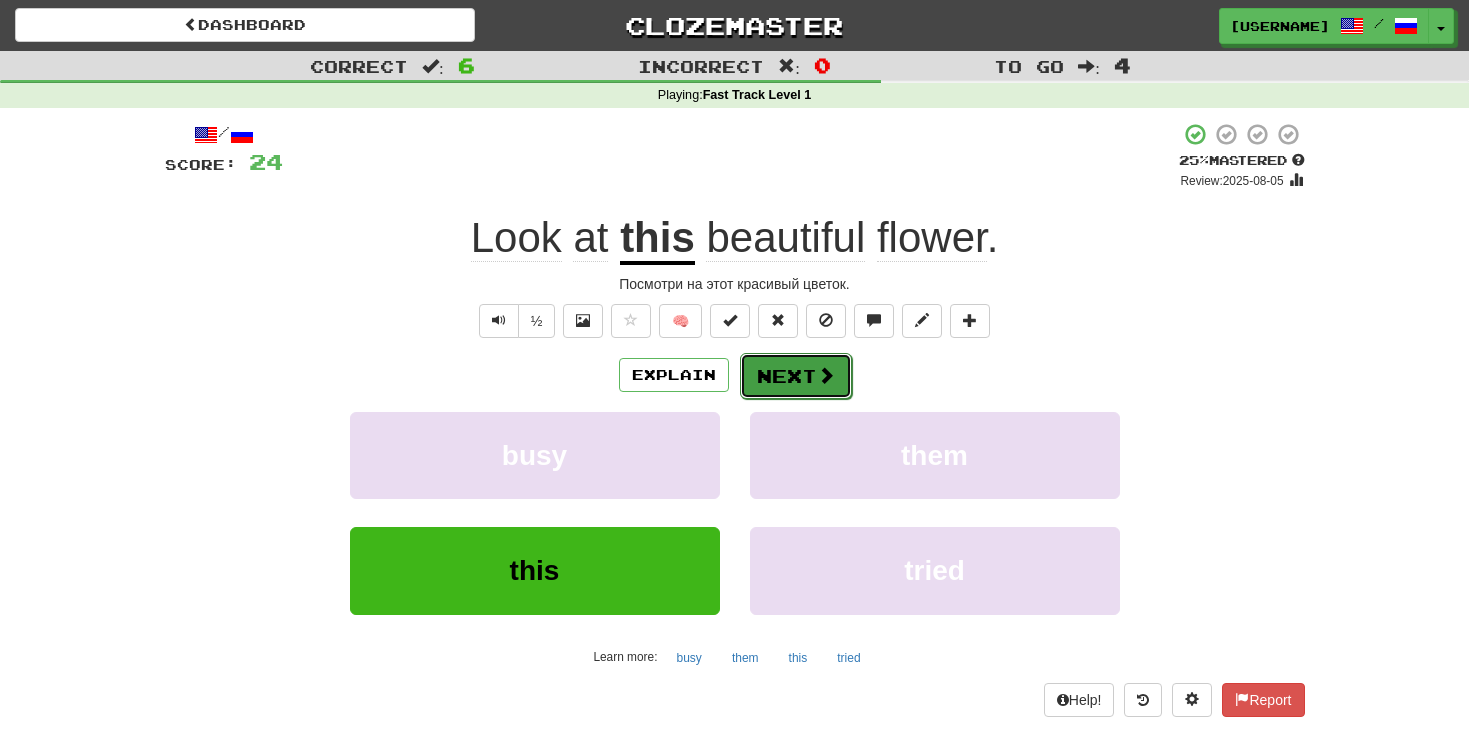 click on "Next" at bounding box center [796, 376] 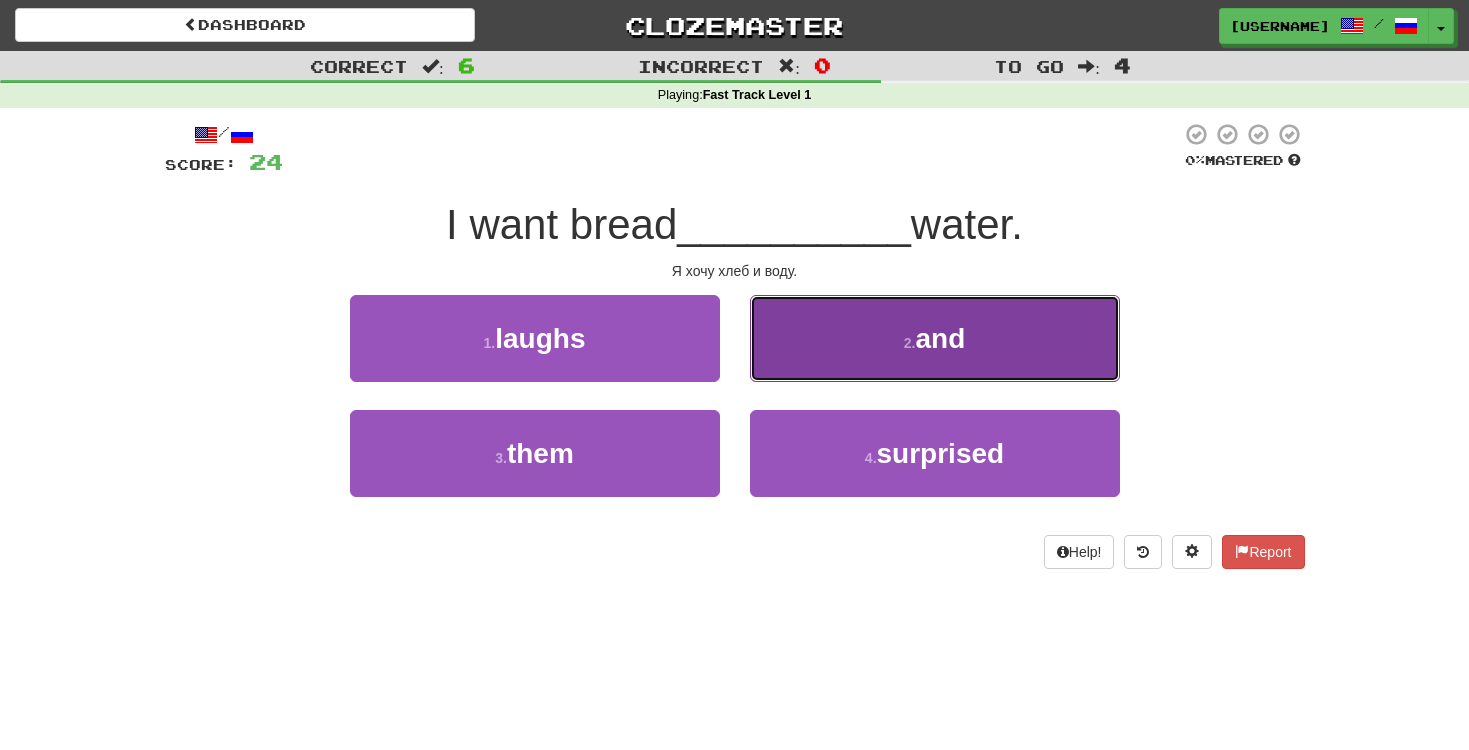 click on "2 .  and" at bounding box center (935, 338) 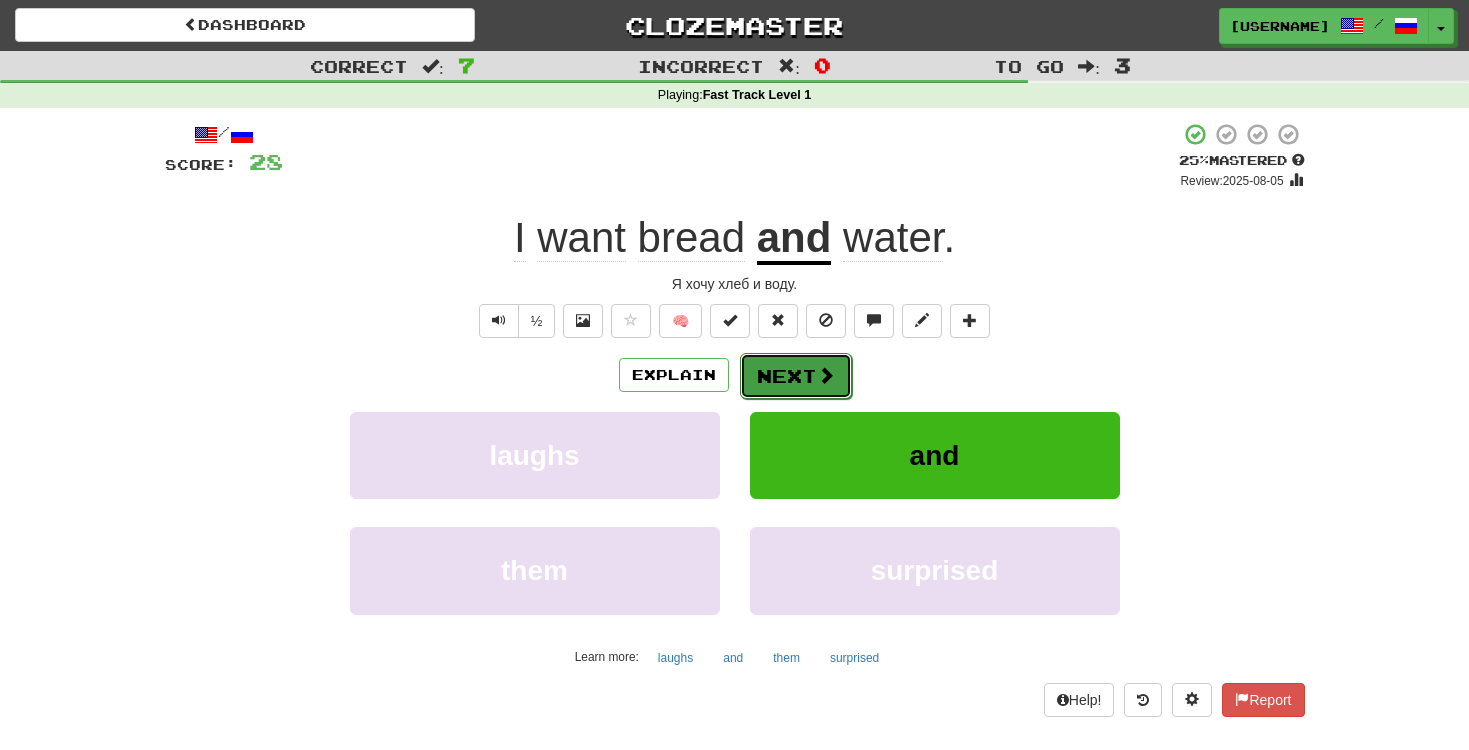 click on "Next" at bounding box center (796, 376) 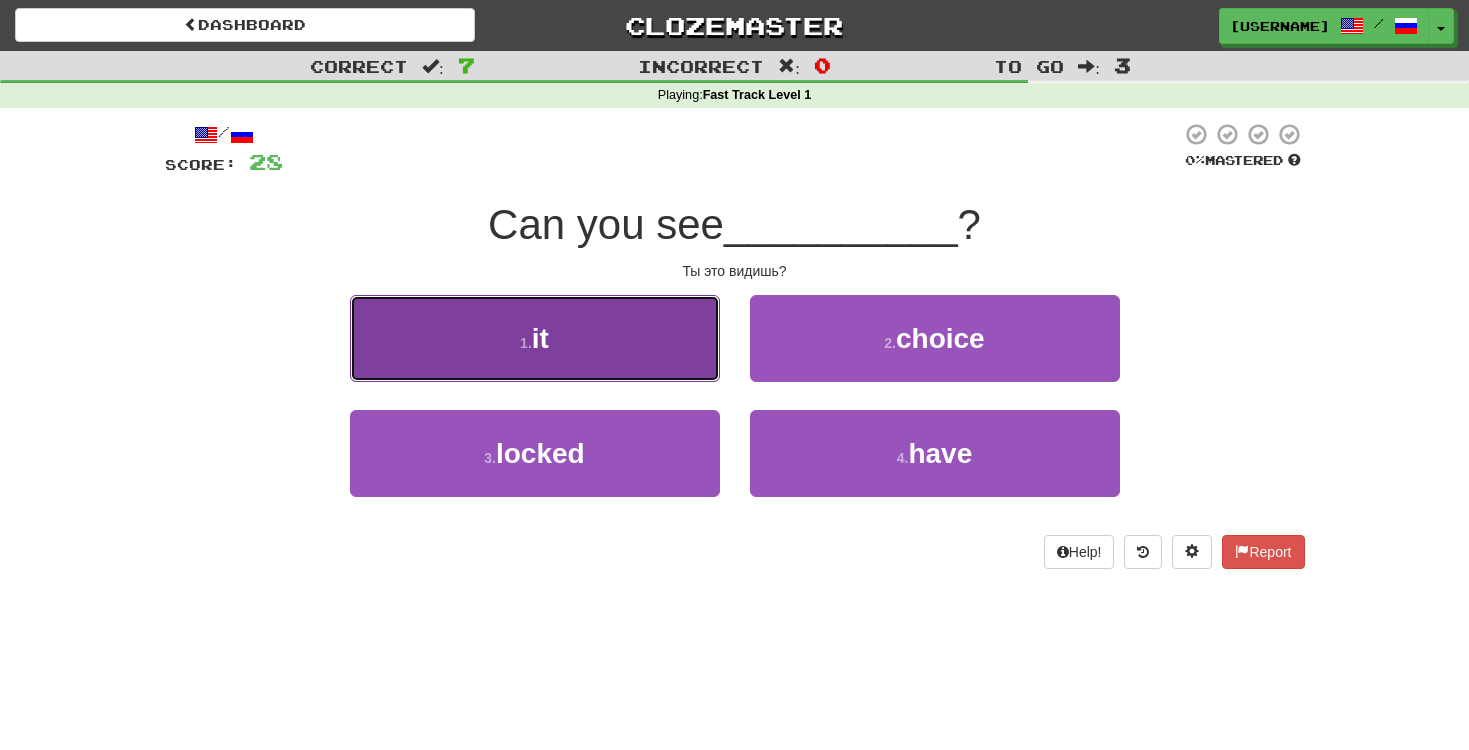click on "1 .  it" at bounding box center [535, 338] 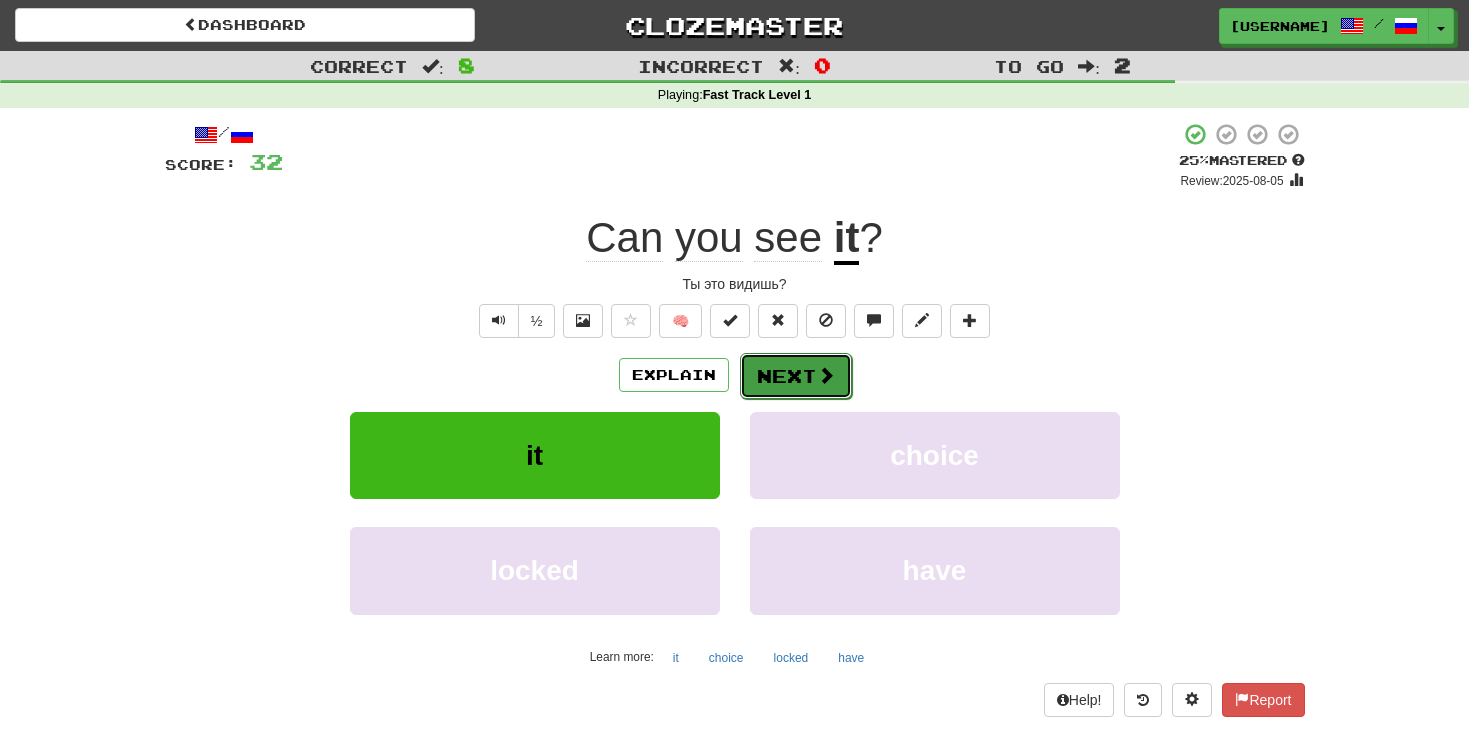 click on "Next" at bounding box center (796, 376) 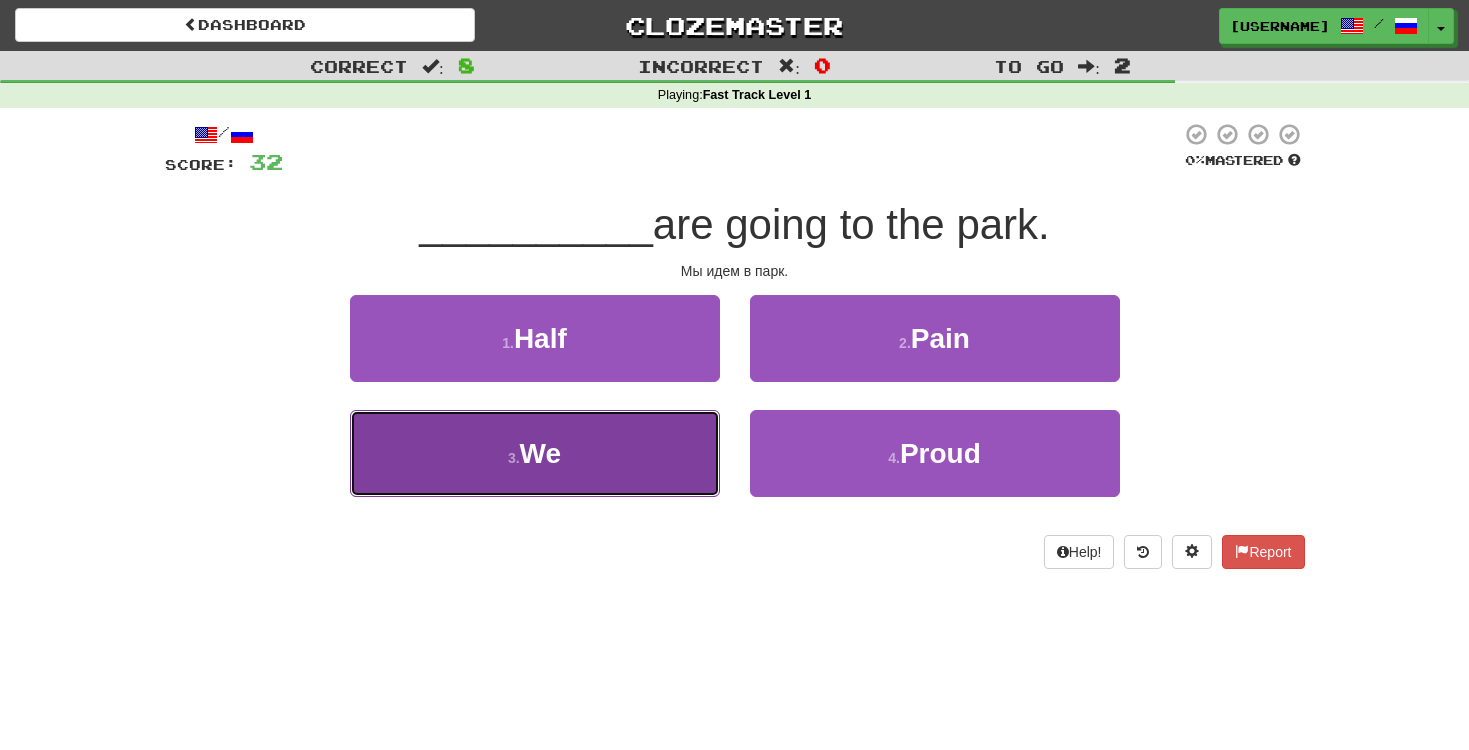 click on "3 .  We" at bounding box center (535, 453) 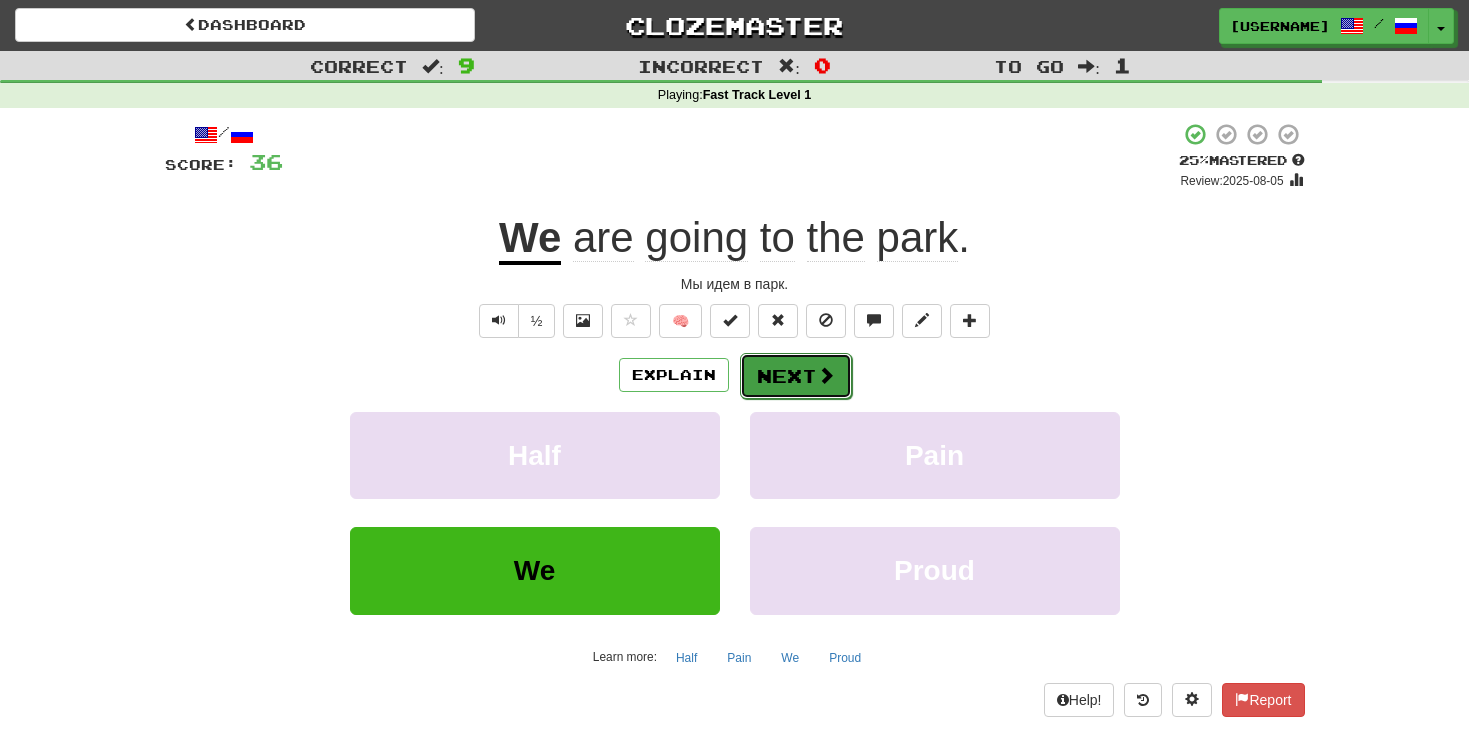 click on "Next" at bounding box center (796, 376) 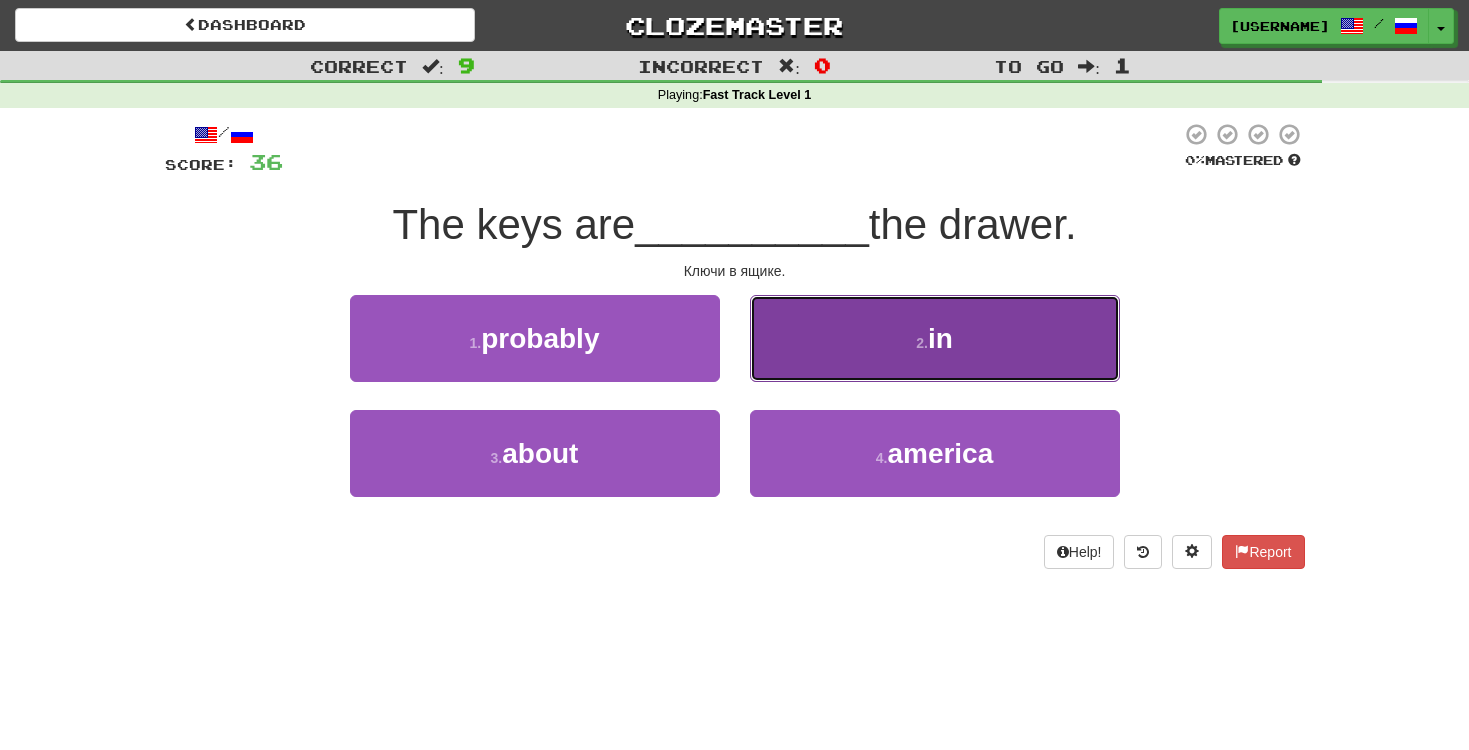 click on "in" at bounding box center [940, 338] 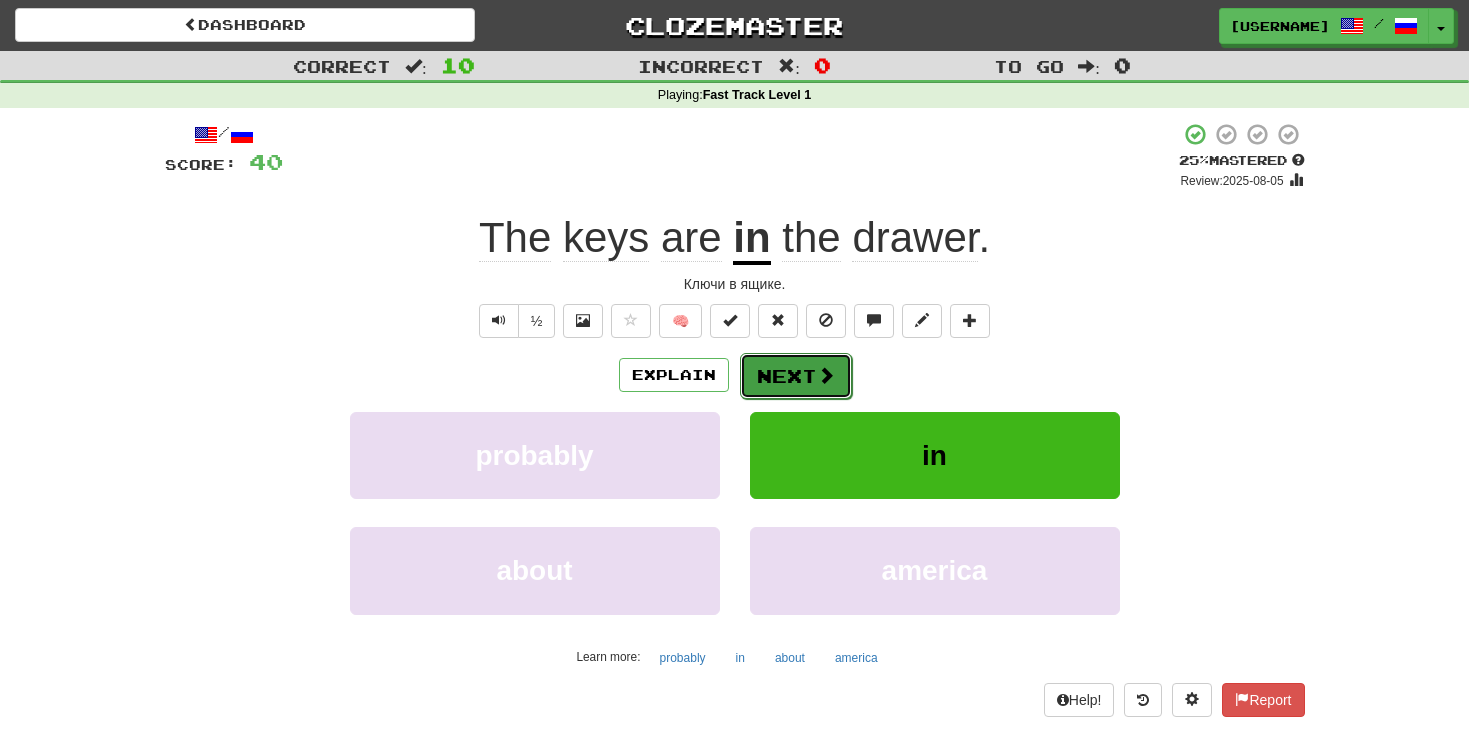 click on "Next" at bounding box center [796, 376] 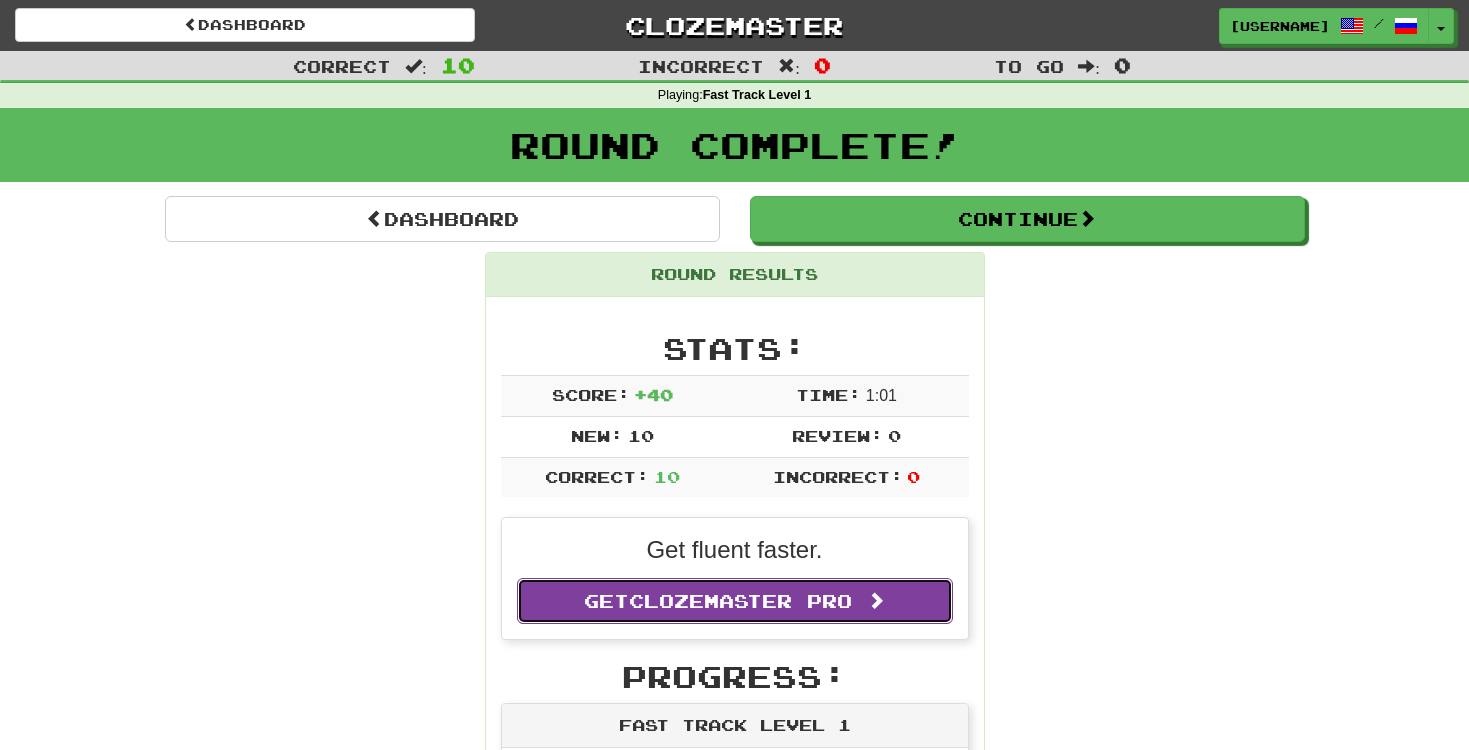 click on "Clozemaster Pro" at bounding box center [740, 601] 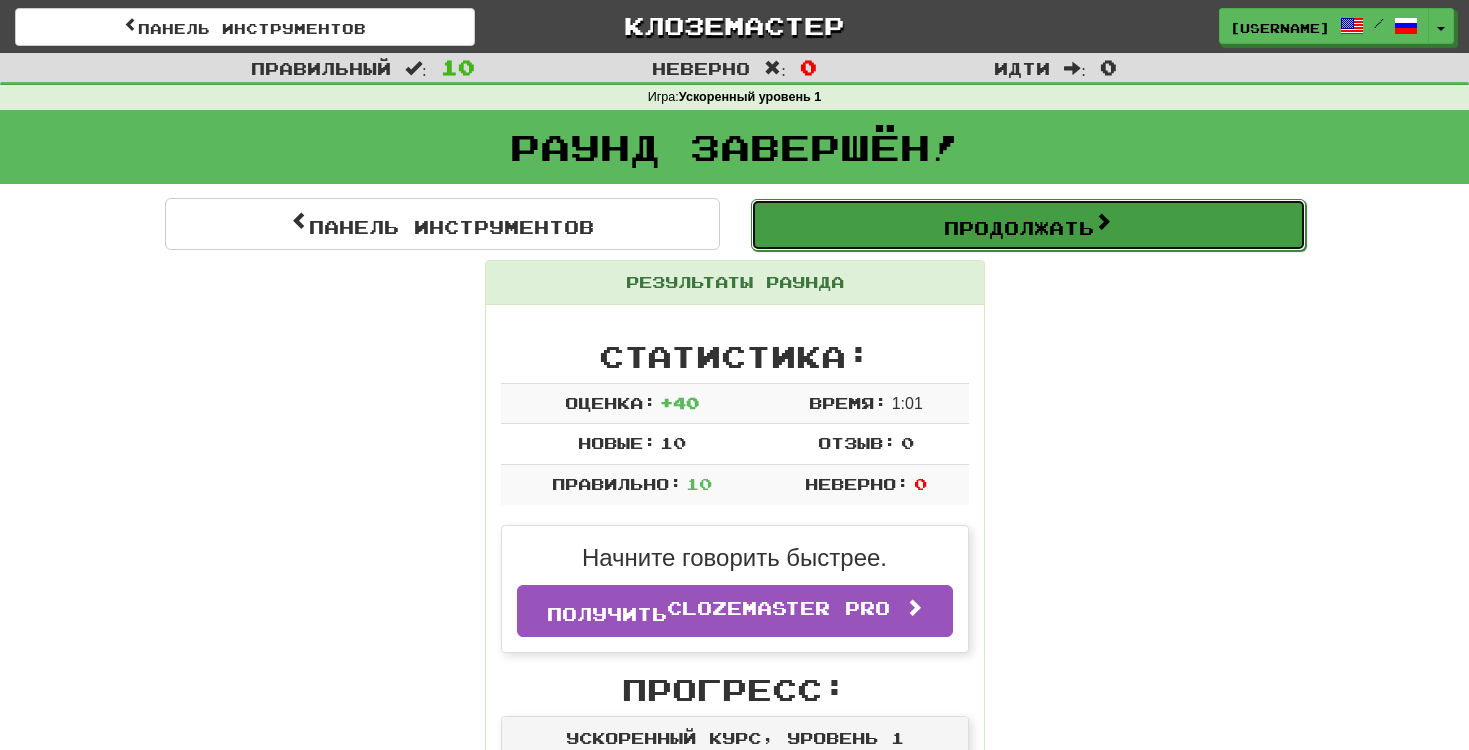 click on "Продолжать" at bounding box center (1019, 228) 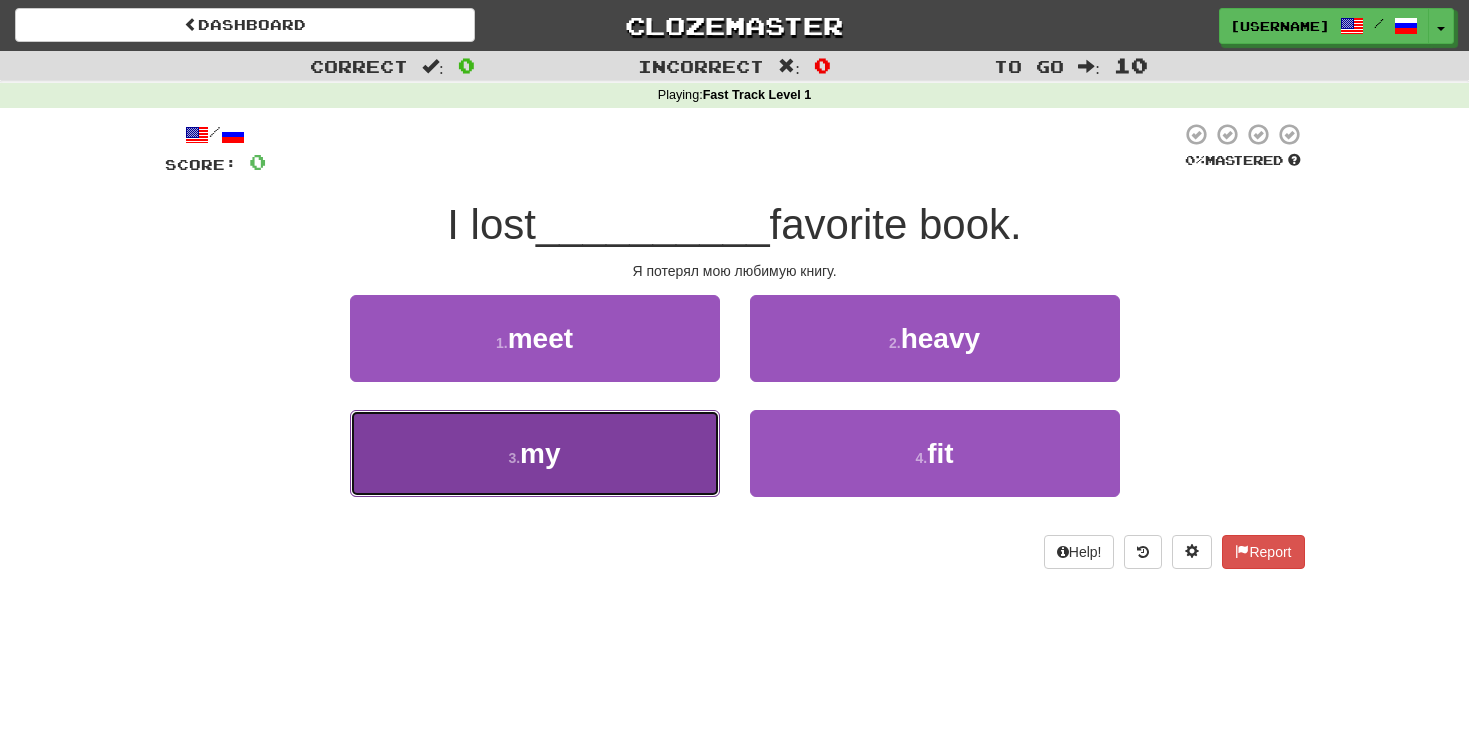 click on "3 .  my" at bounding box center (535, 453) 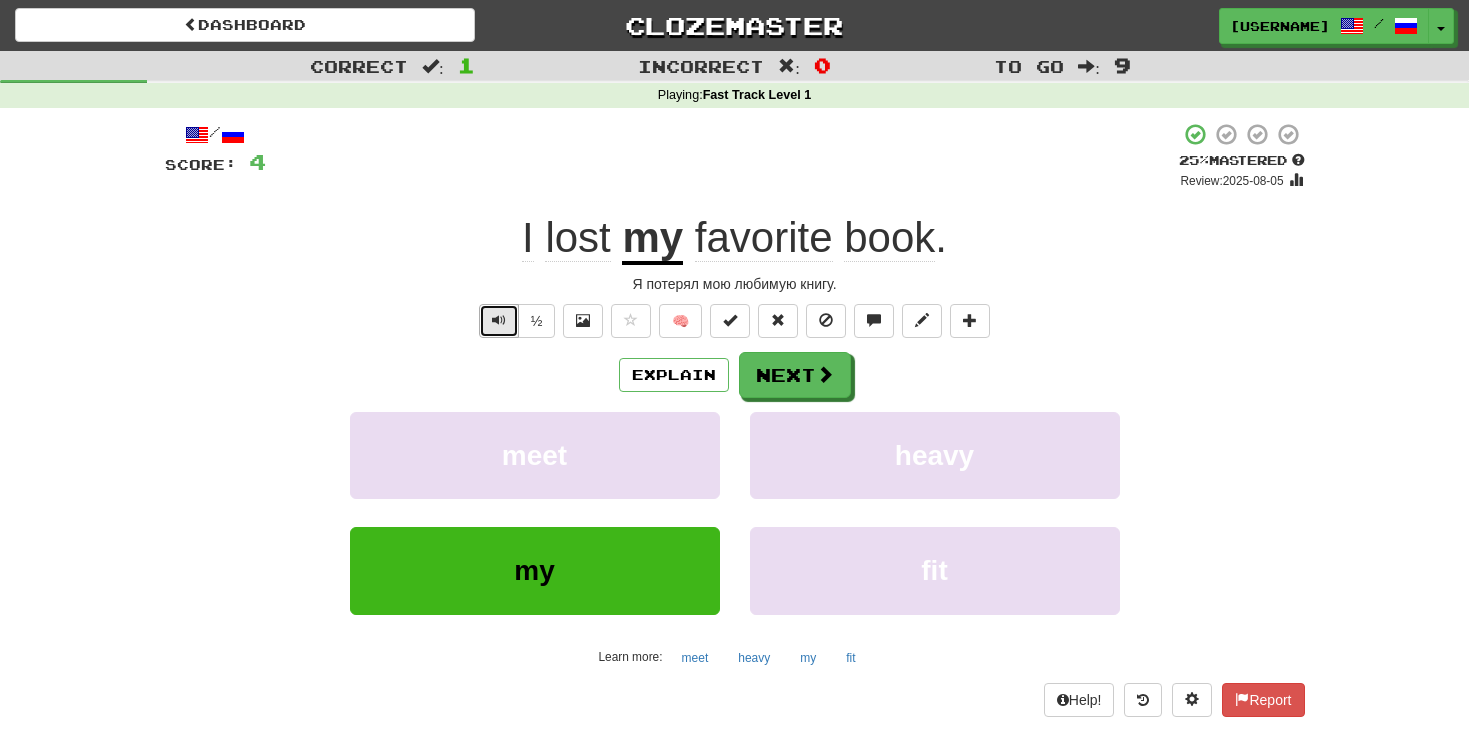 click at bounding box center (499, 320) 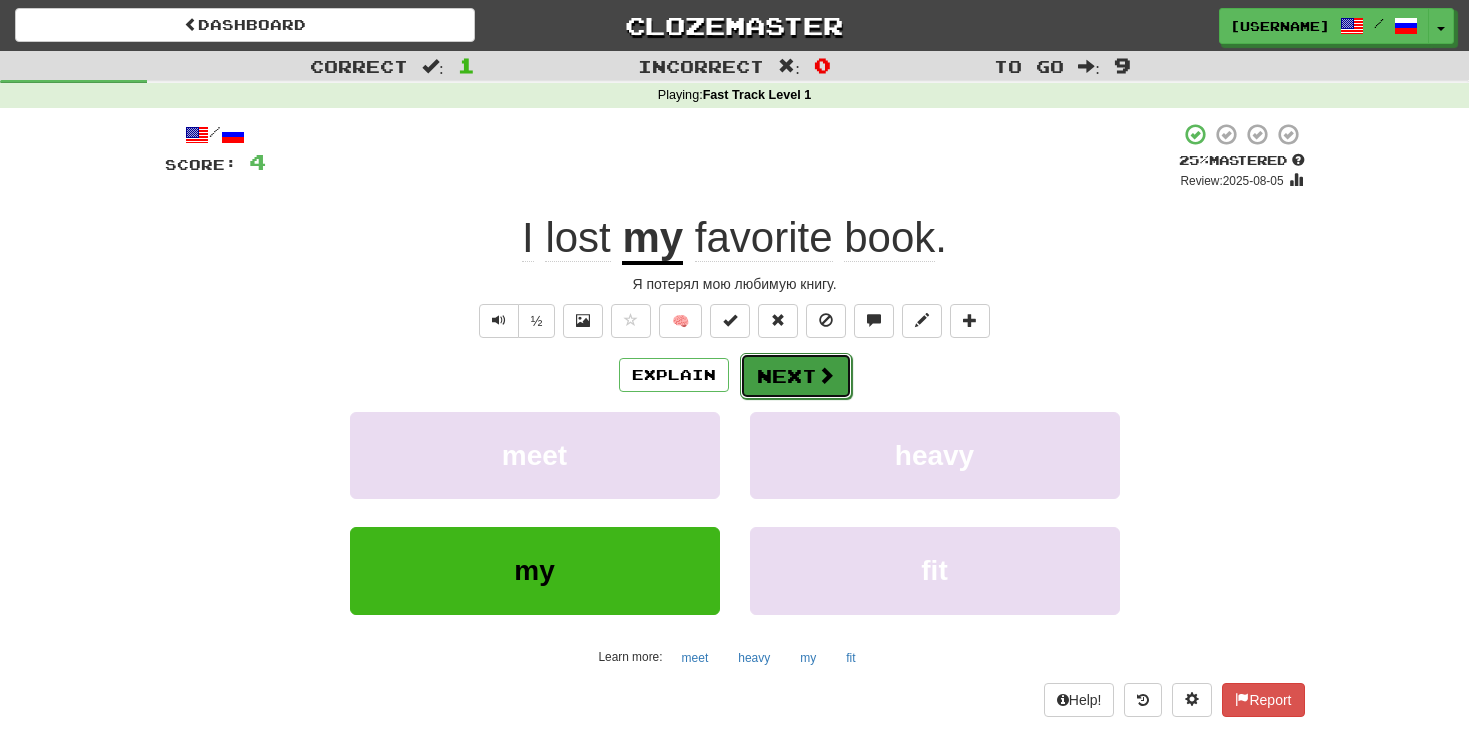 click on "Next" at bounding box center (796, 376) 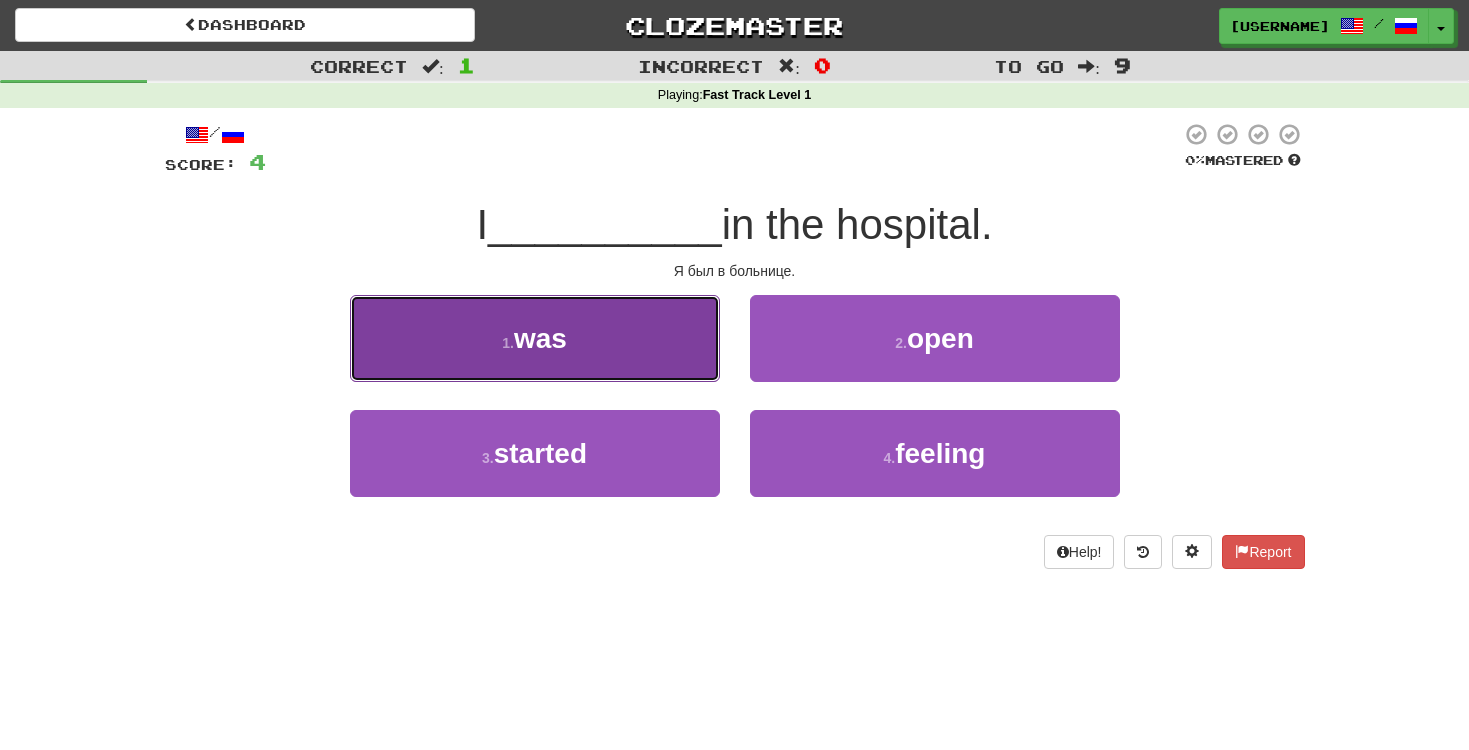 click on "1 ." at bounding box center [508, 343] 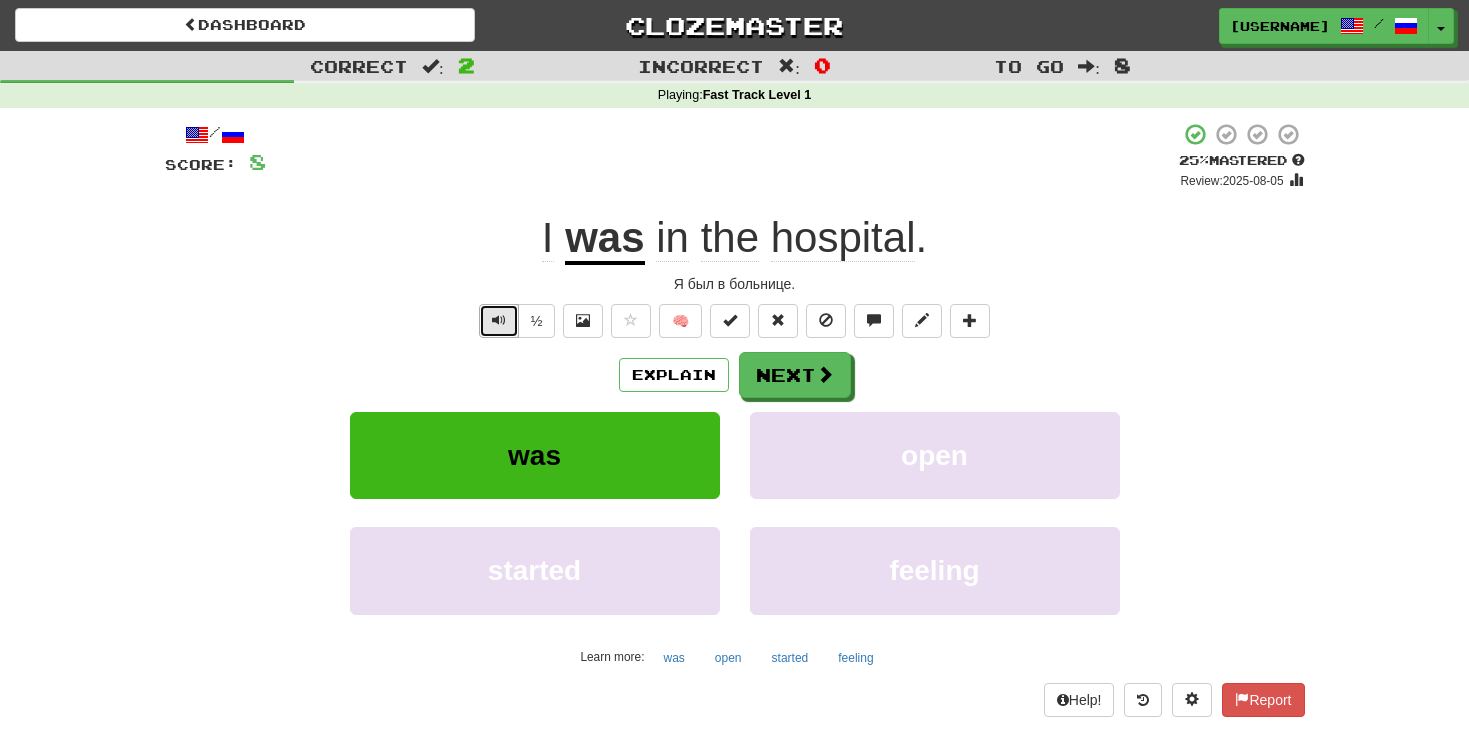 click at bounding box center [499, 320] 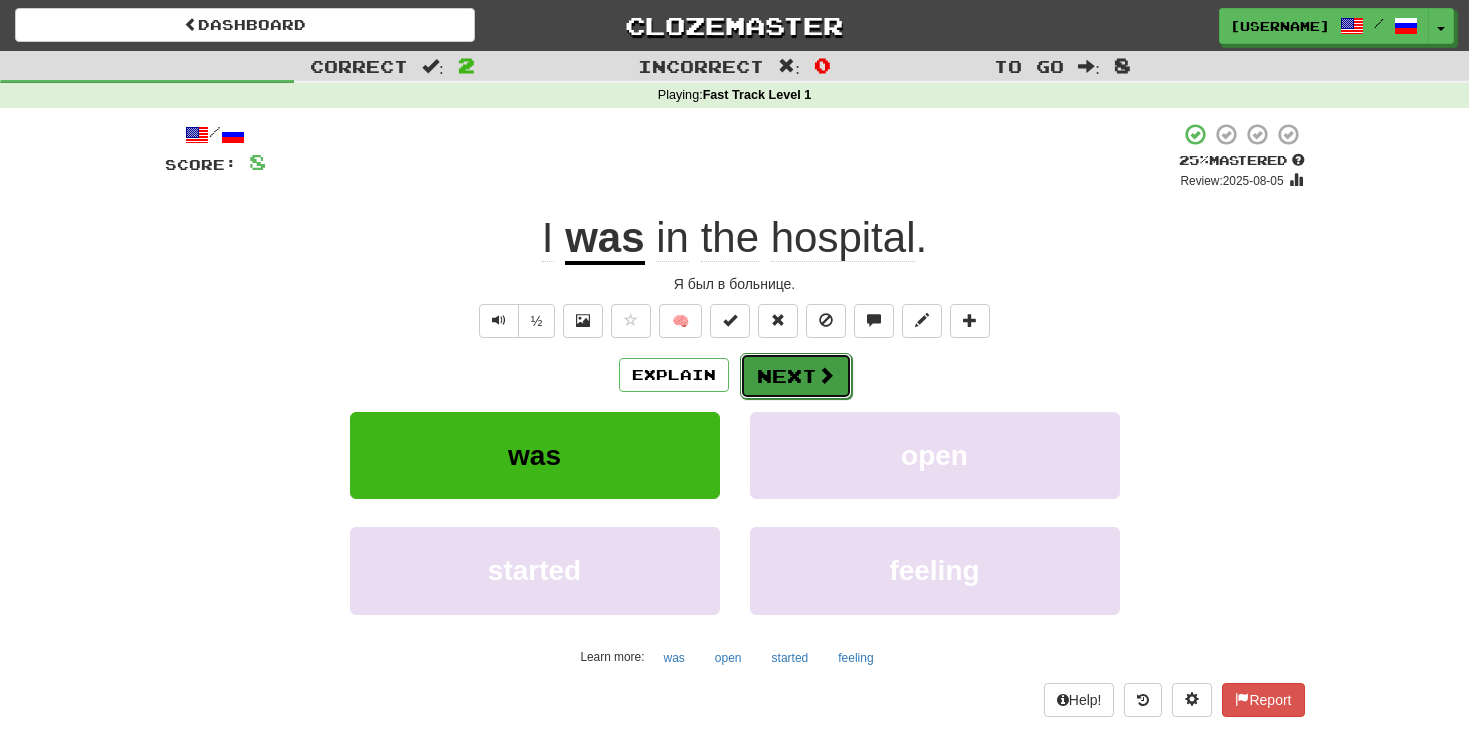 click on "Next" at bounding box center [796, 376] 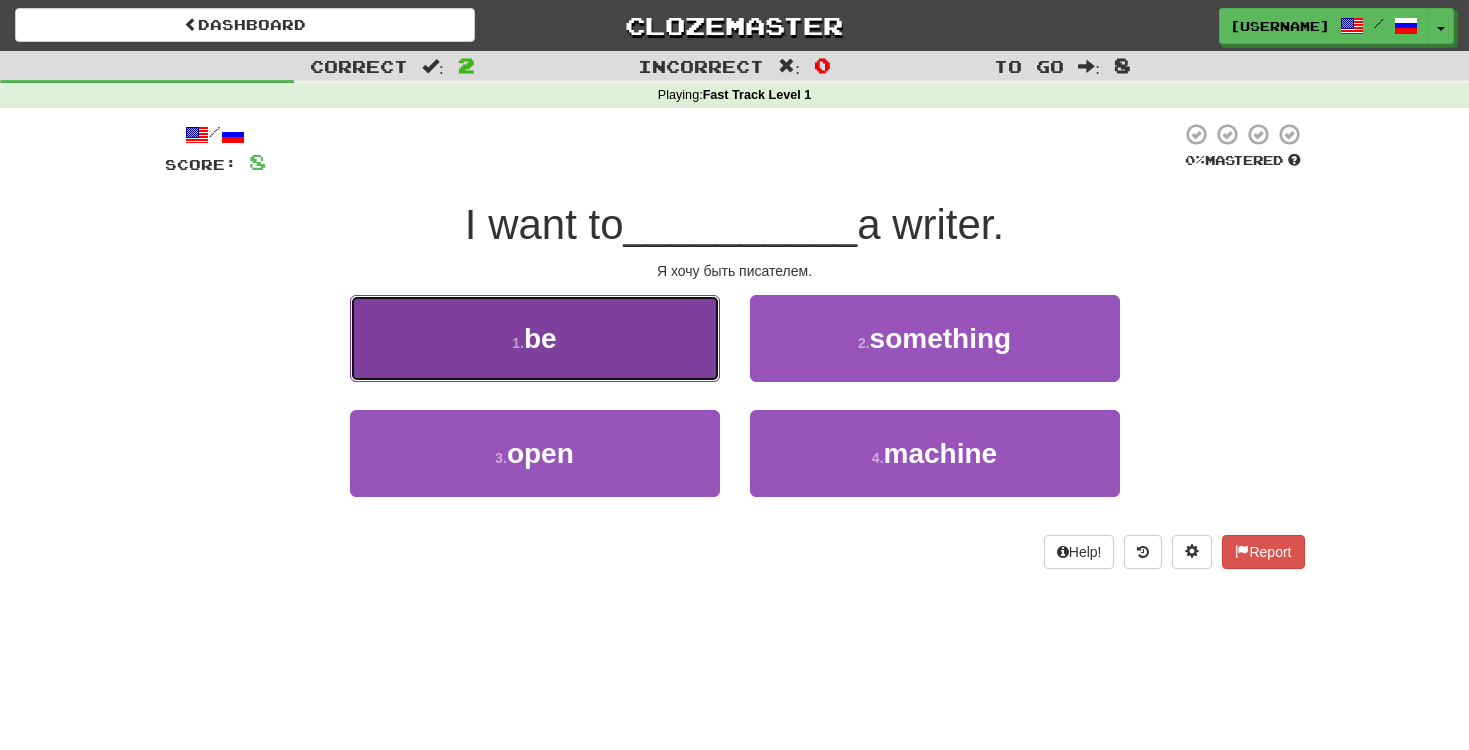 click on "1 .  be" at bounding box center (535, 338) 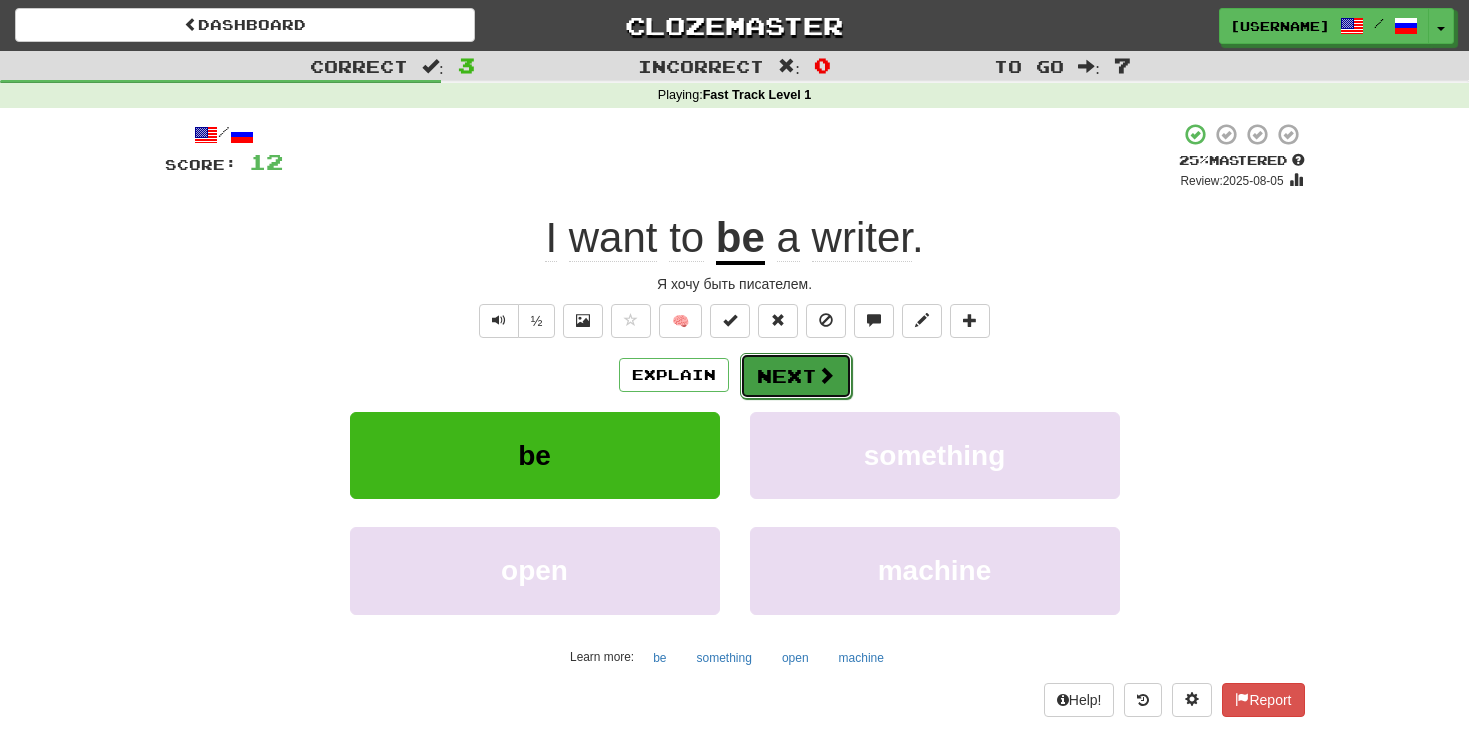 click on "Next" at bounding box center (796, 376) 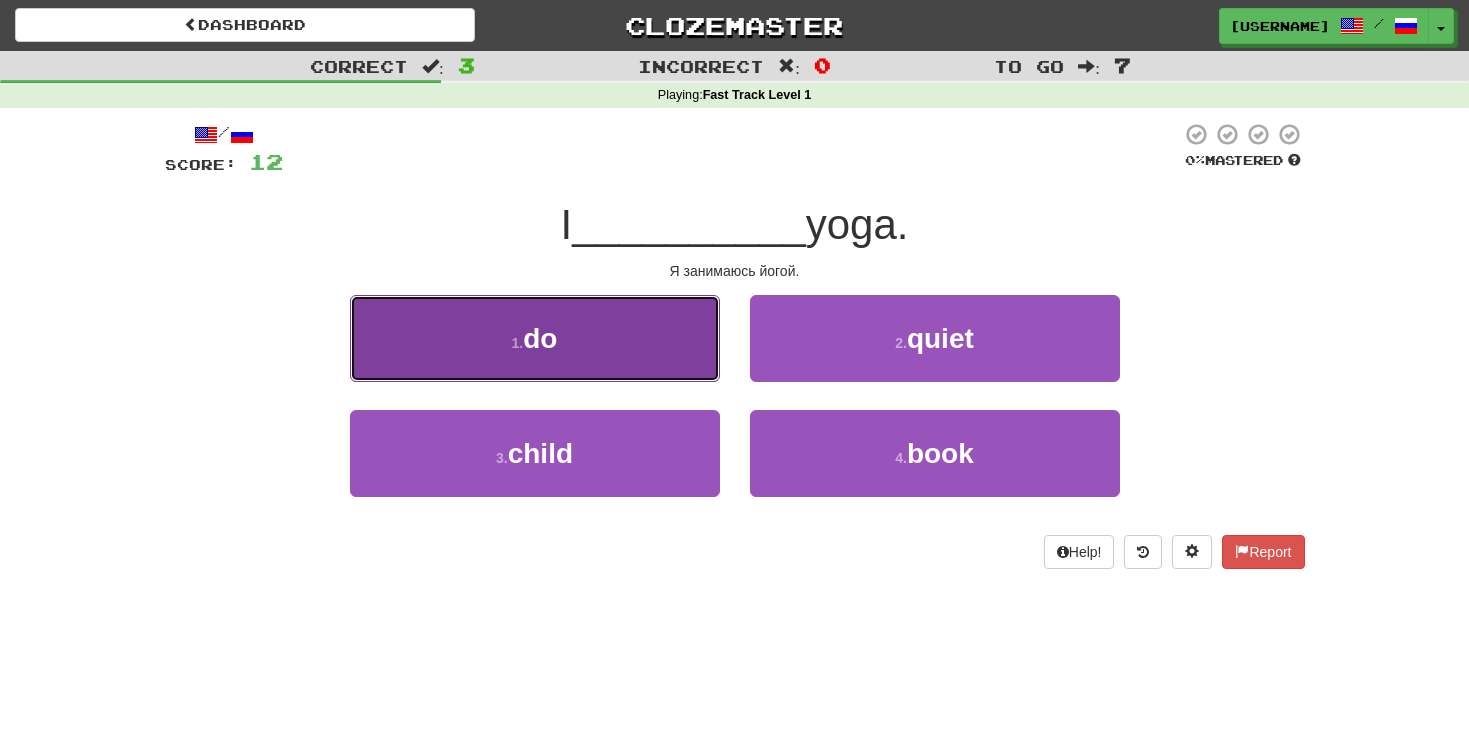 click on "1 .  do" at bounding box center [535, 338] 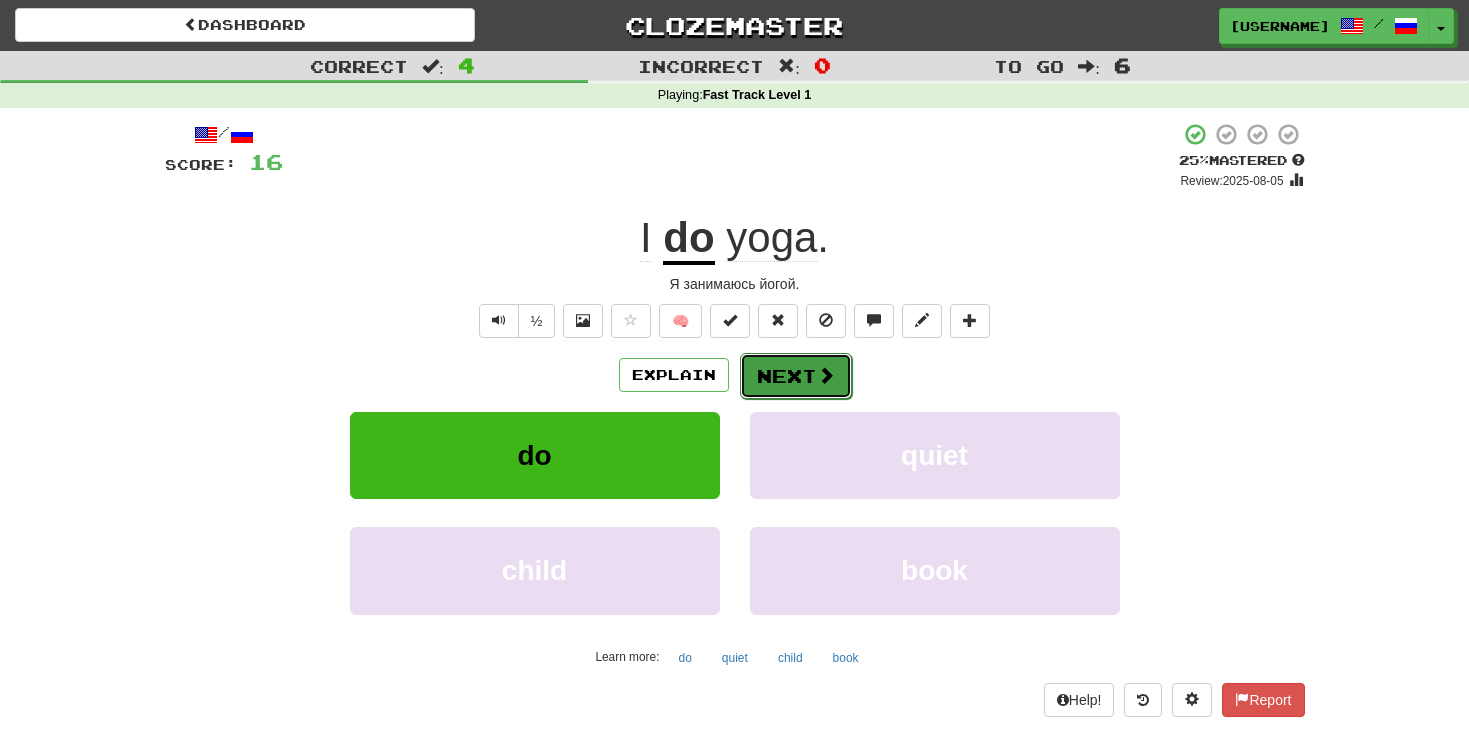 click on "Next" at bounding box center (796, 376) 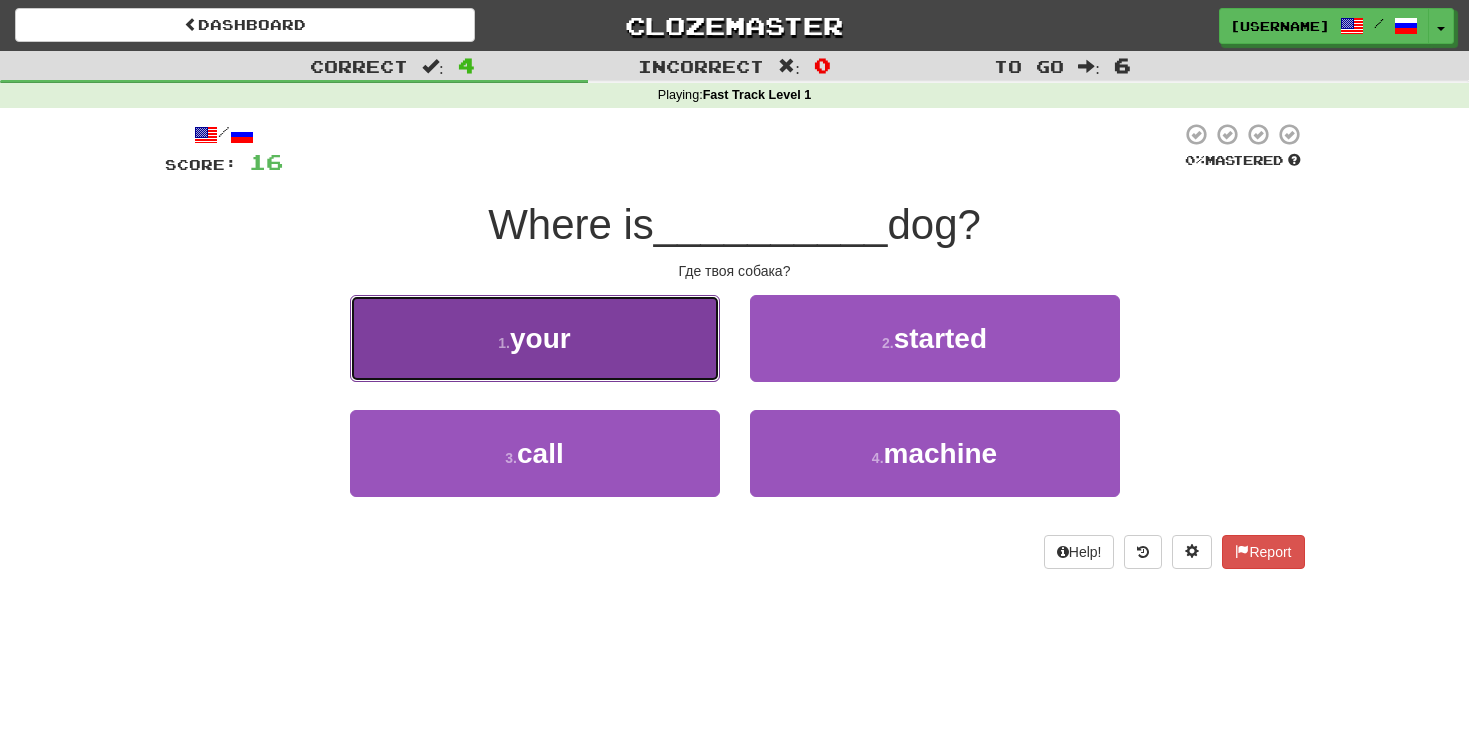 click on "1 .  your" at bounding box center (535, 338) 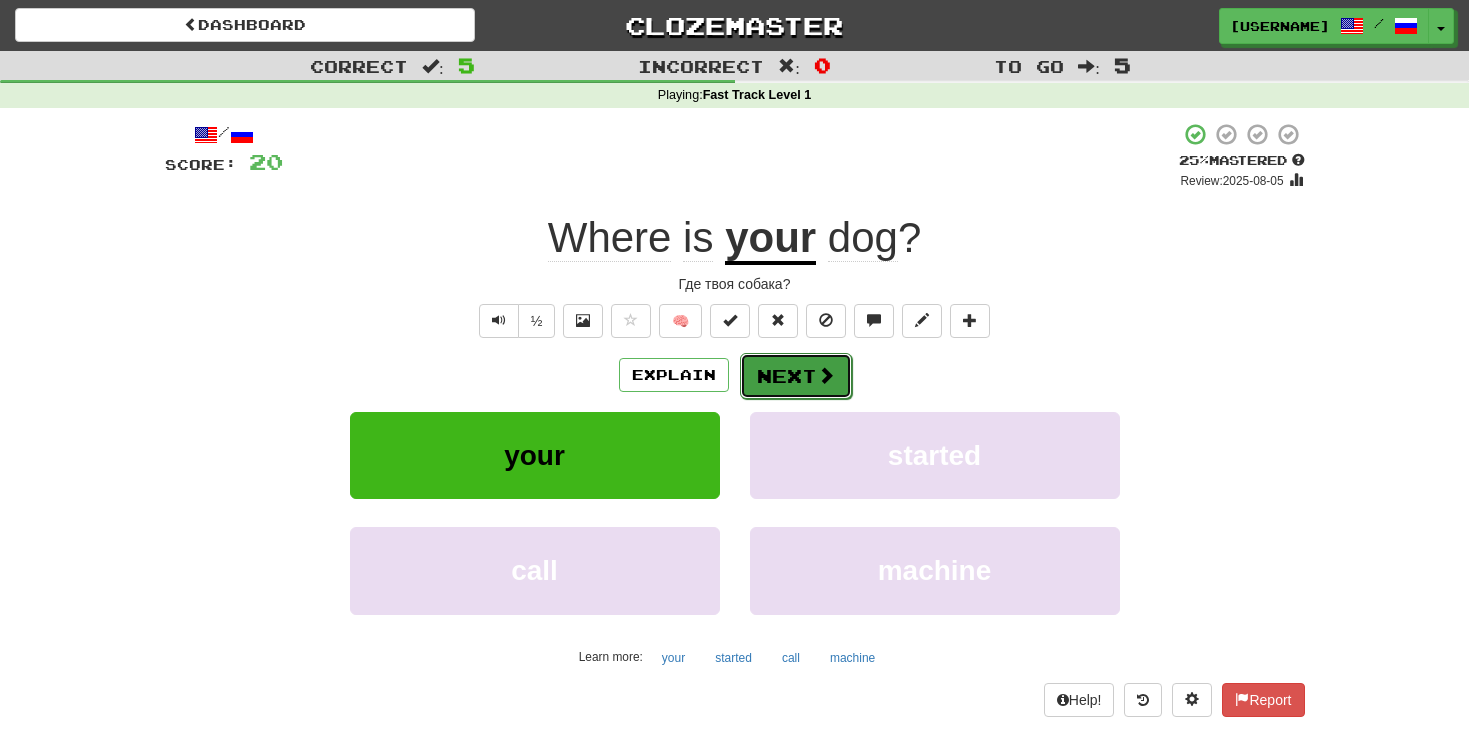 click at bounding box center [826, 375] 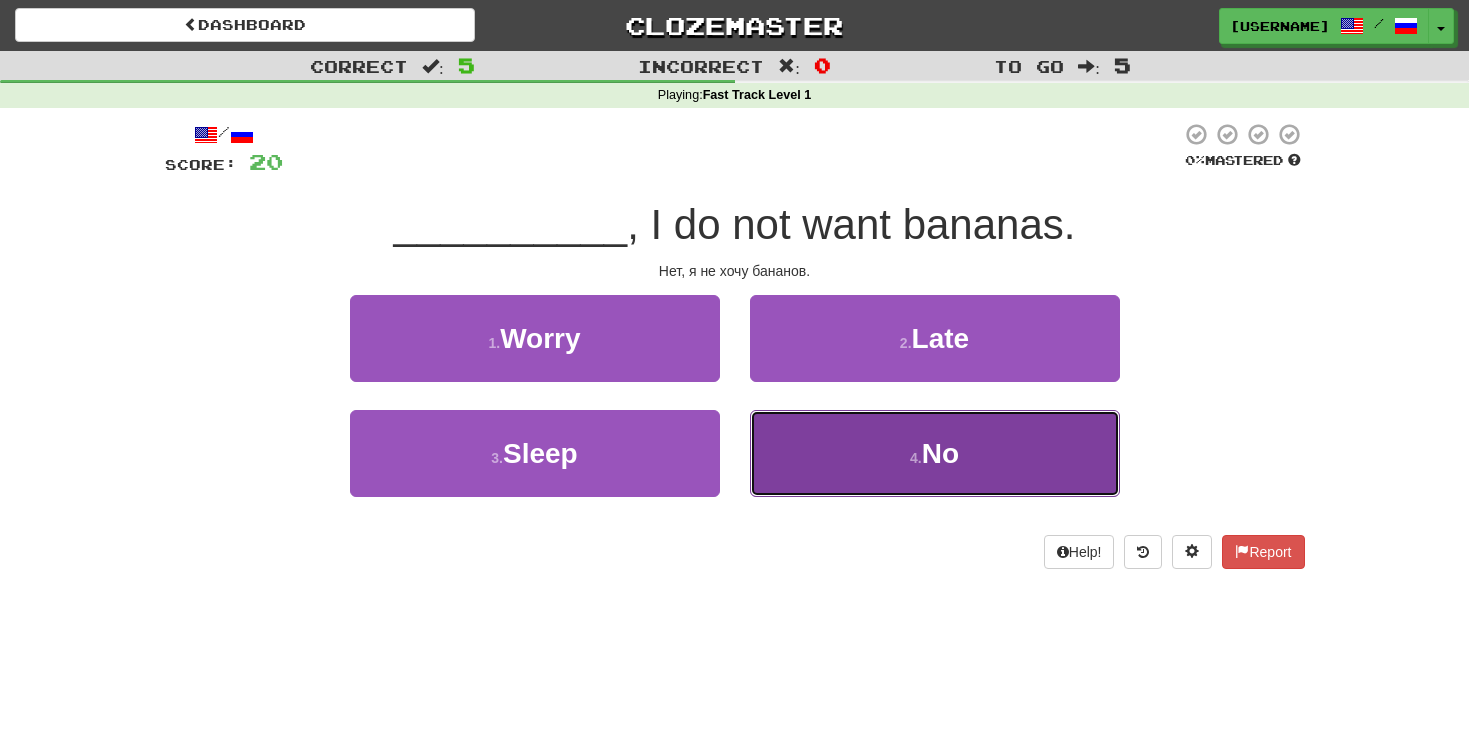 click on "4 .  No" at bounding box center (935, 453) 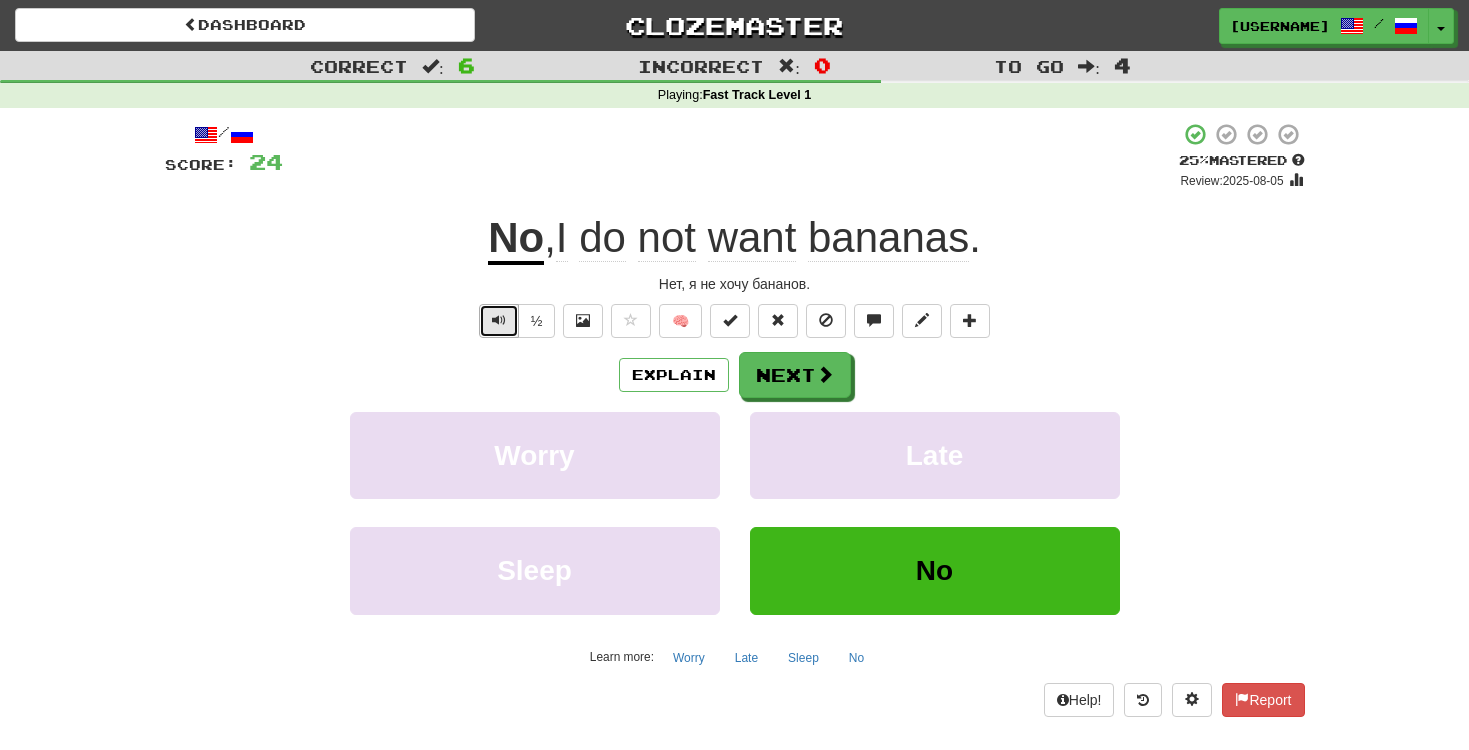 click at bounding box center [499, 320] 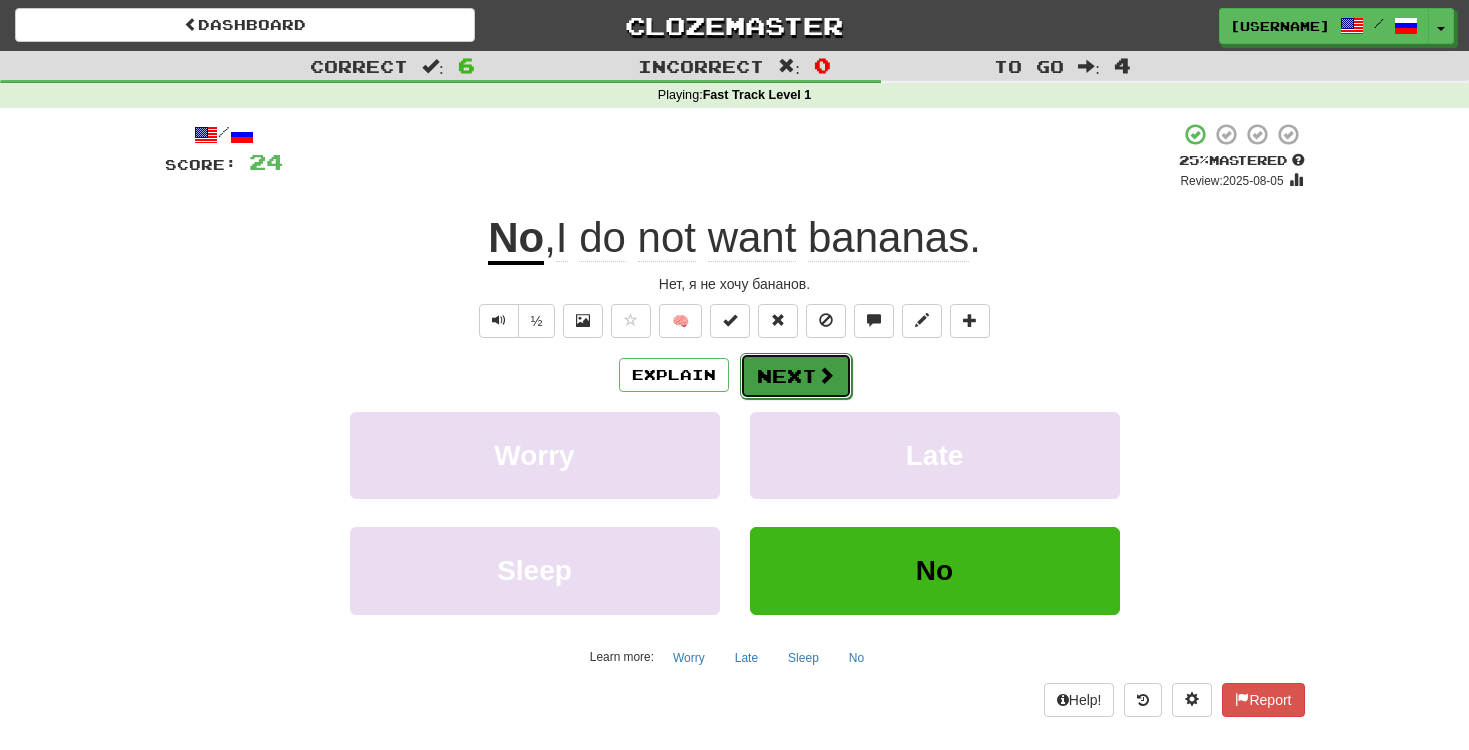 click on "Next" at bounding box center [796, 376] 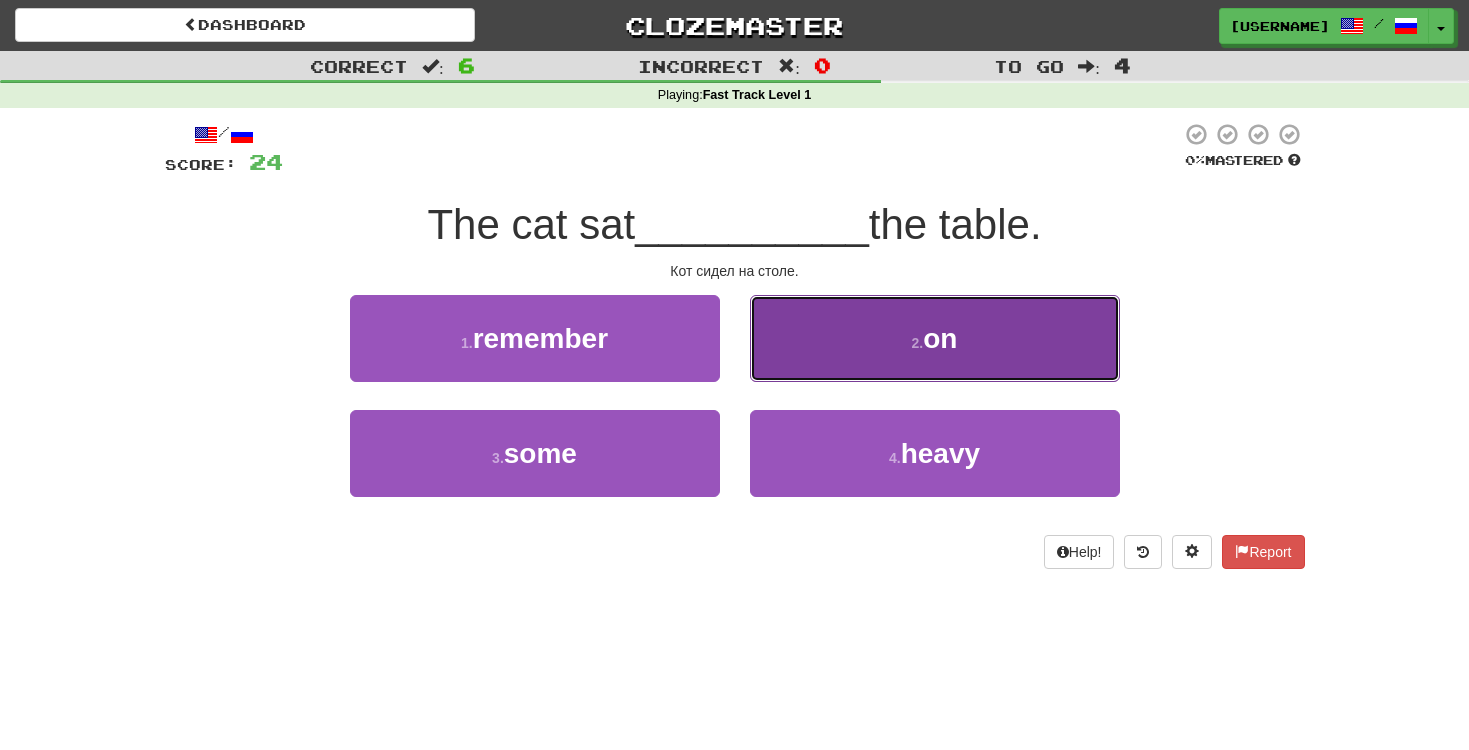 click on "on" at bounding box center (940, 338) 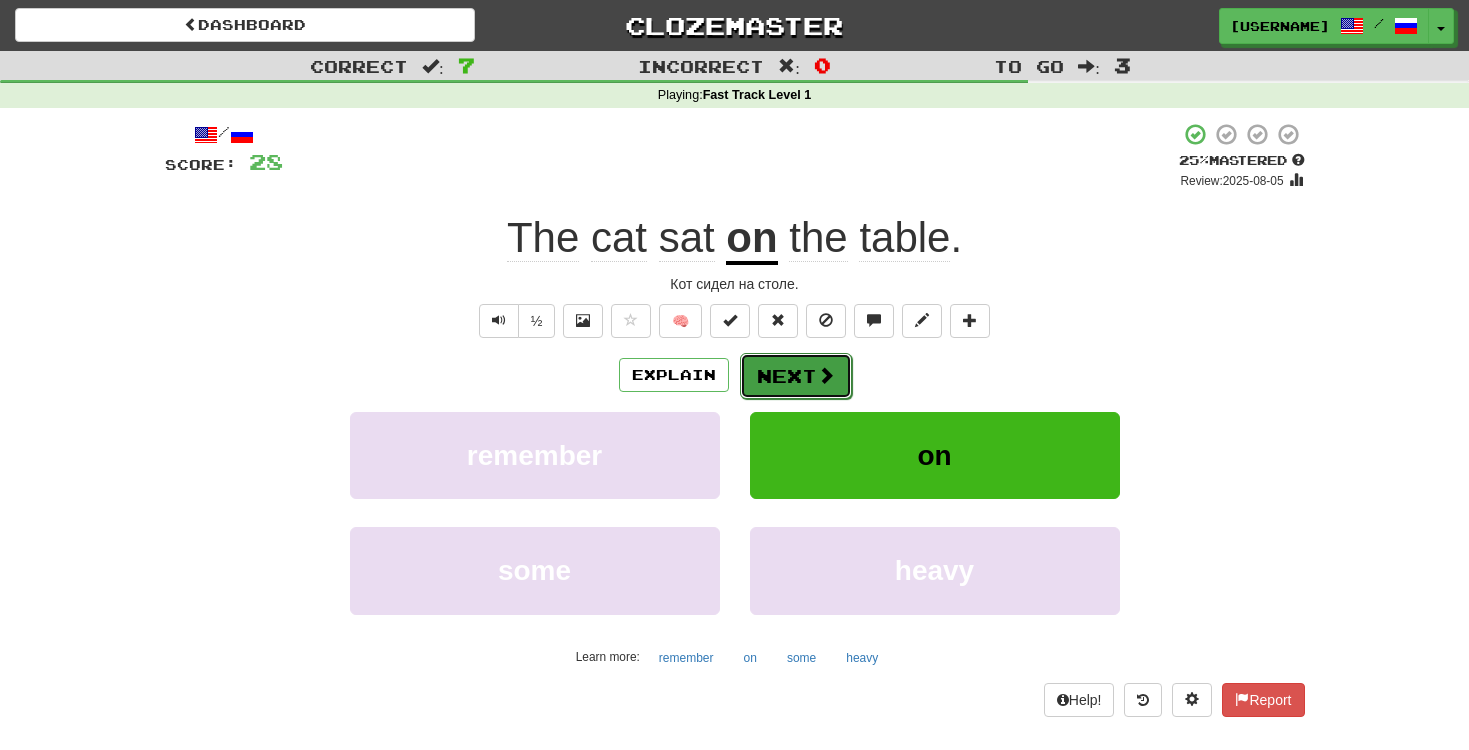 click on "Next" at bounding box center [796, 376] 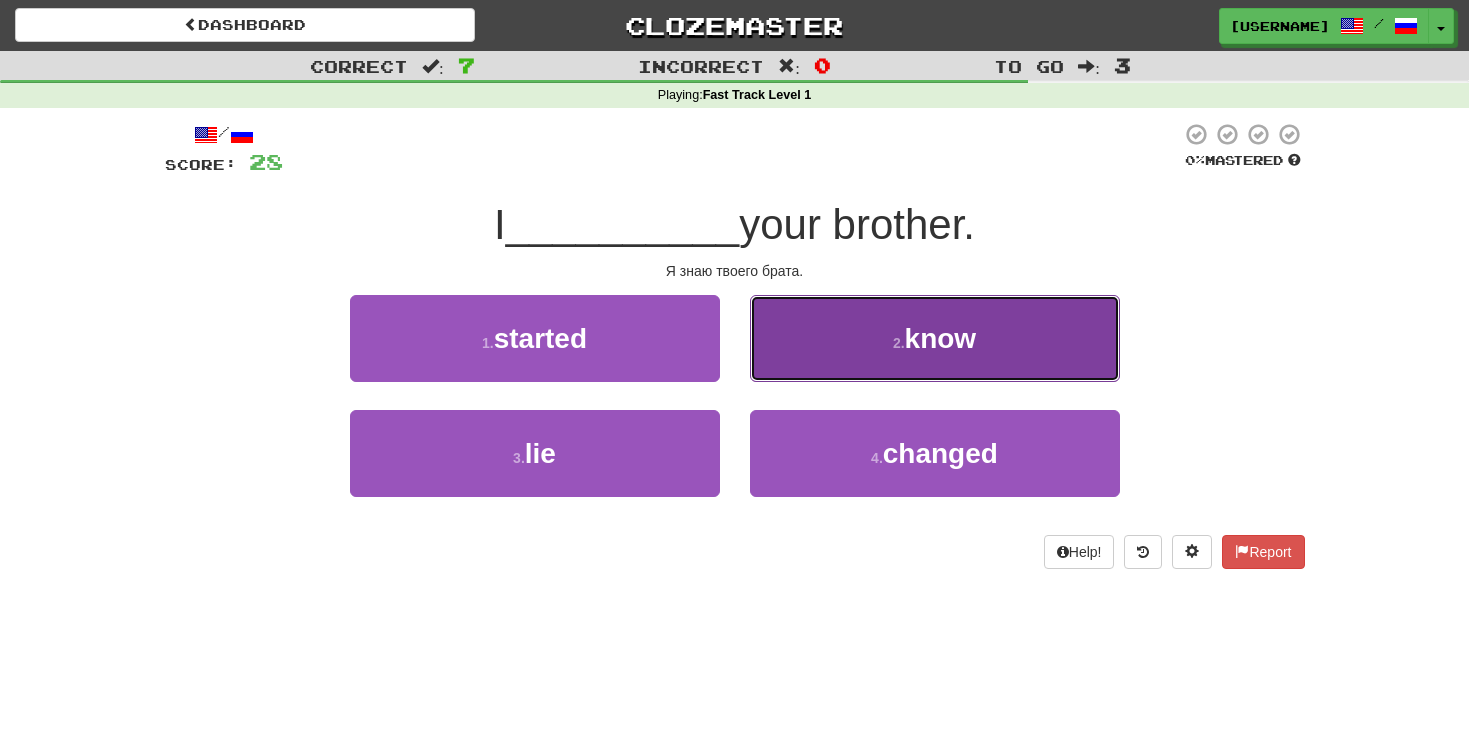 click on "know" at bounding box center [941, 338] 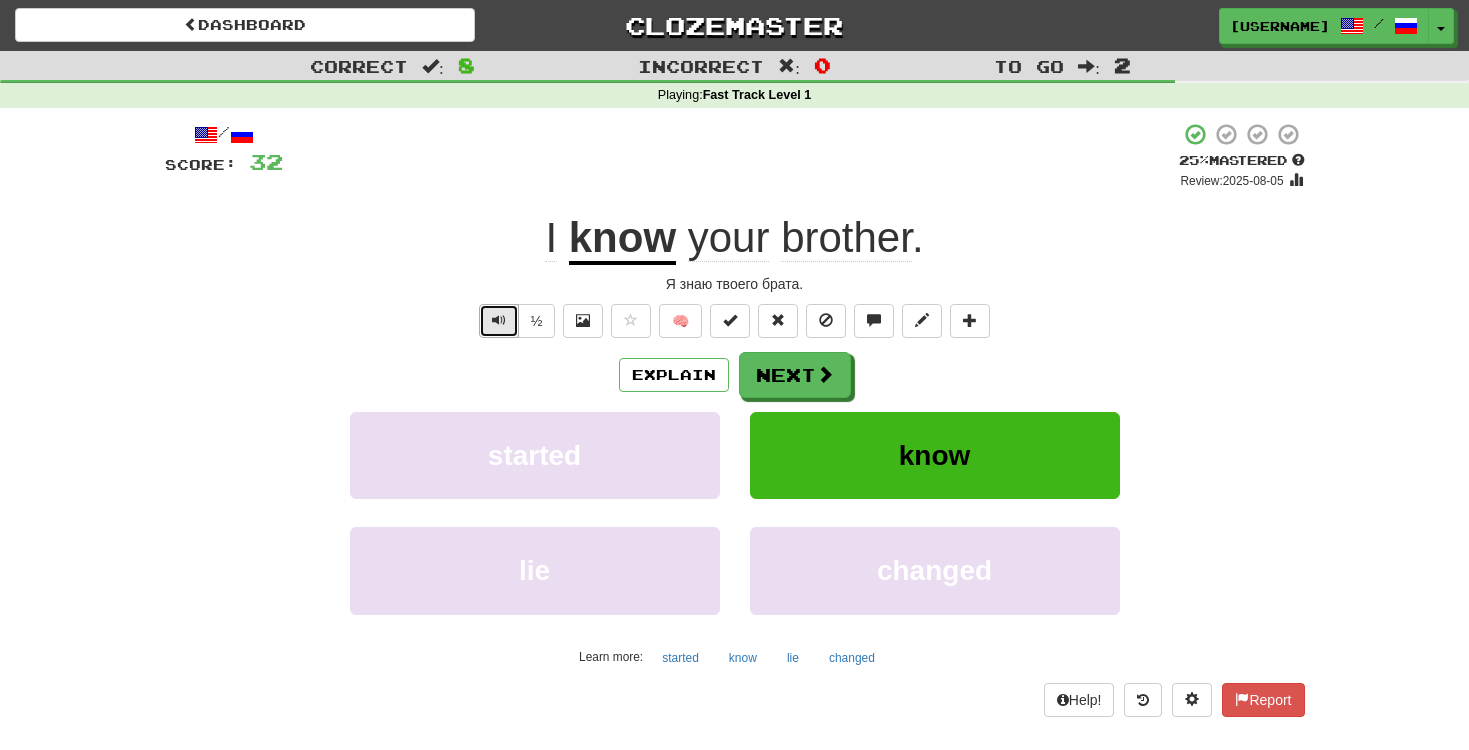 click at bounding box center (499, 321) 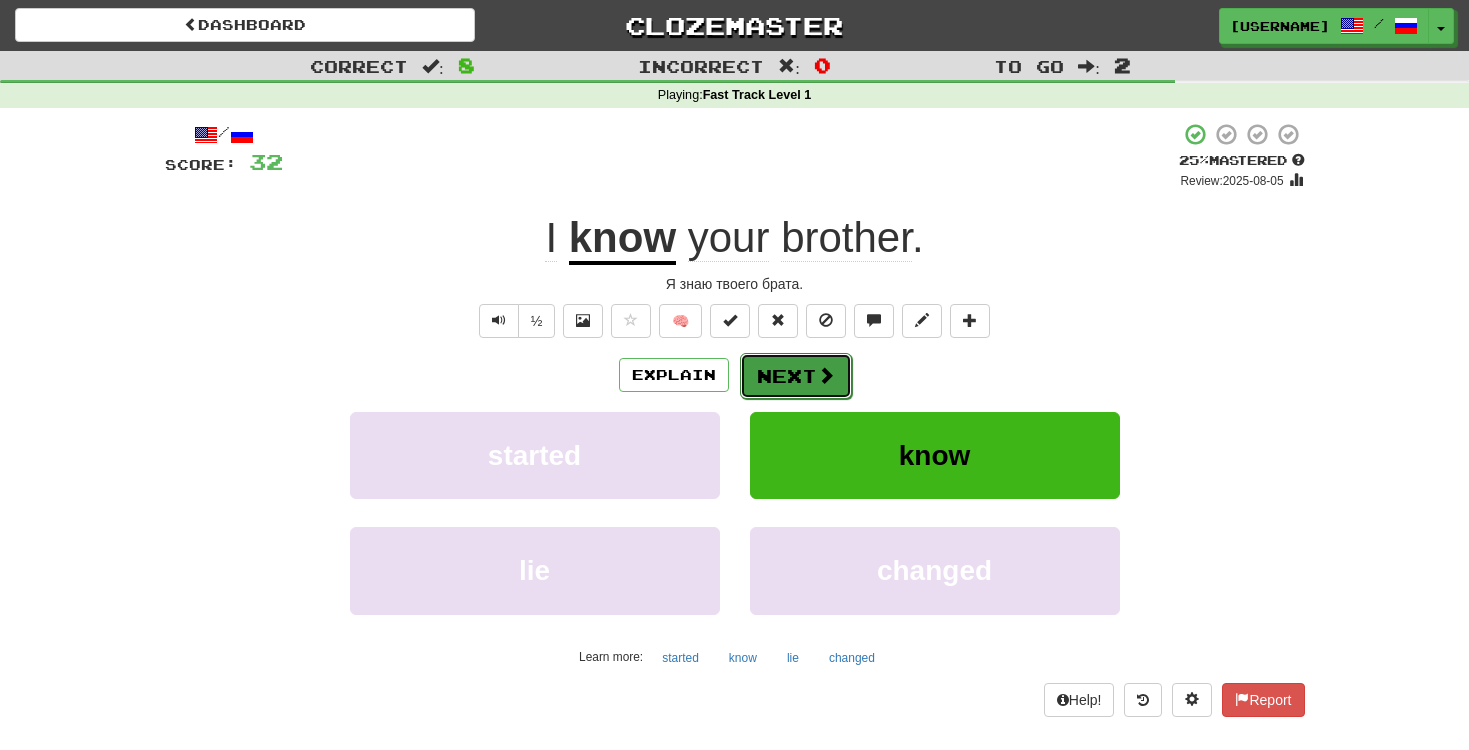 click on "Next" at bounding box center [796, 376] 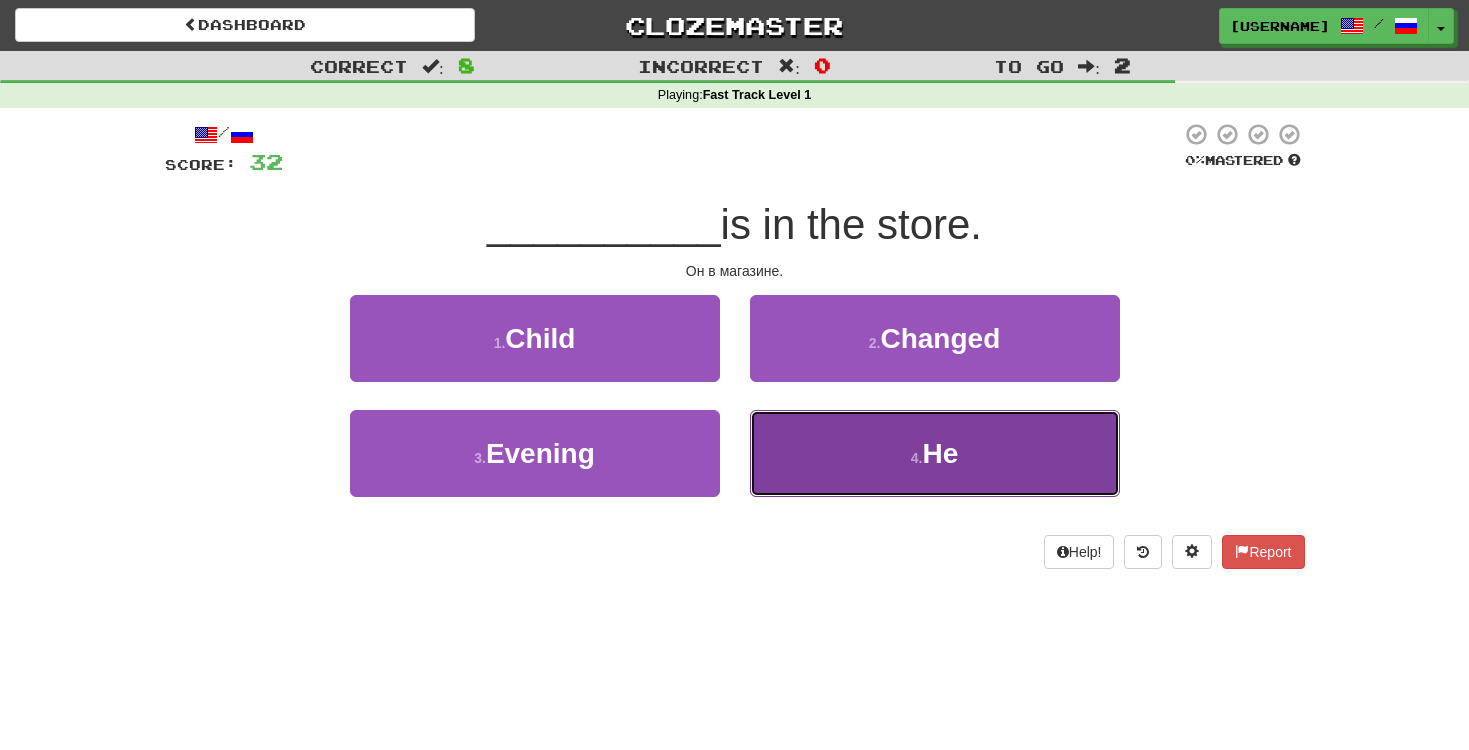 click on "He" at bounding box center (940, 453) 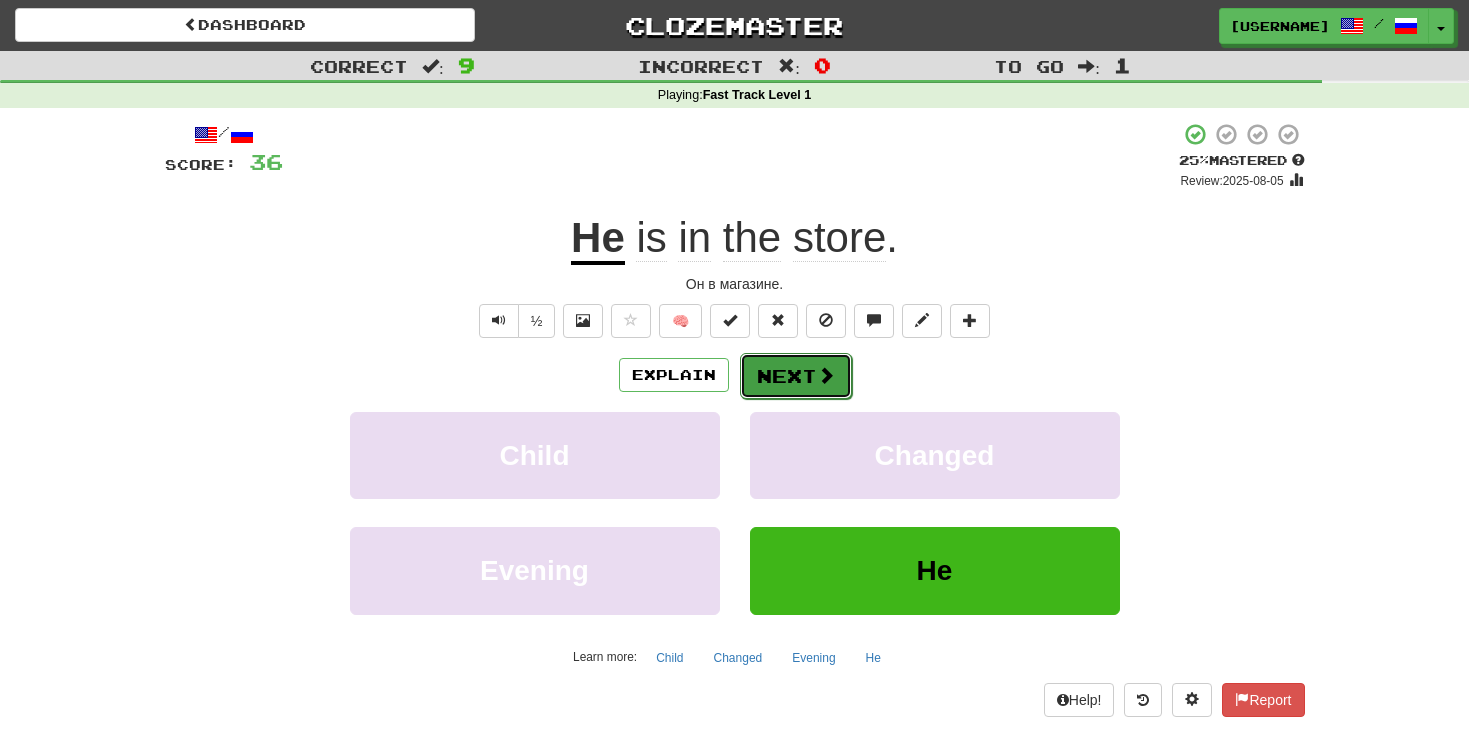 click on "Next" at bounding box center (796, 376) 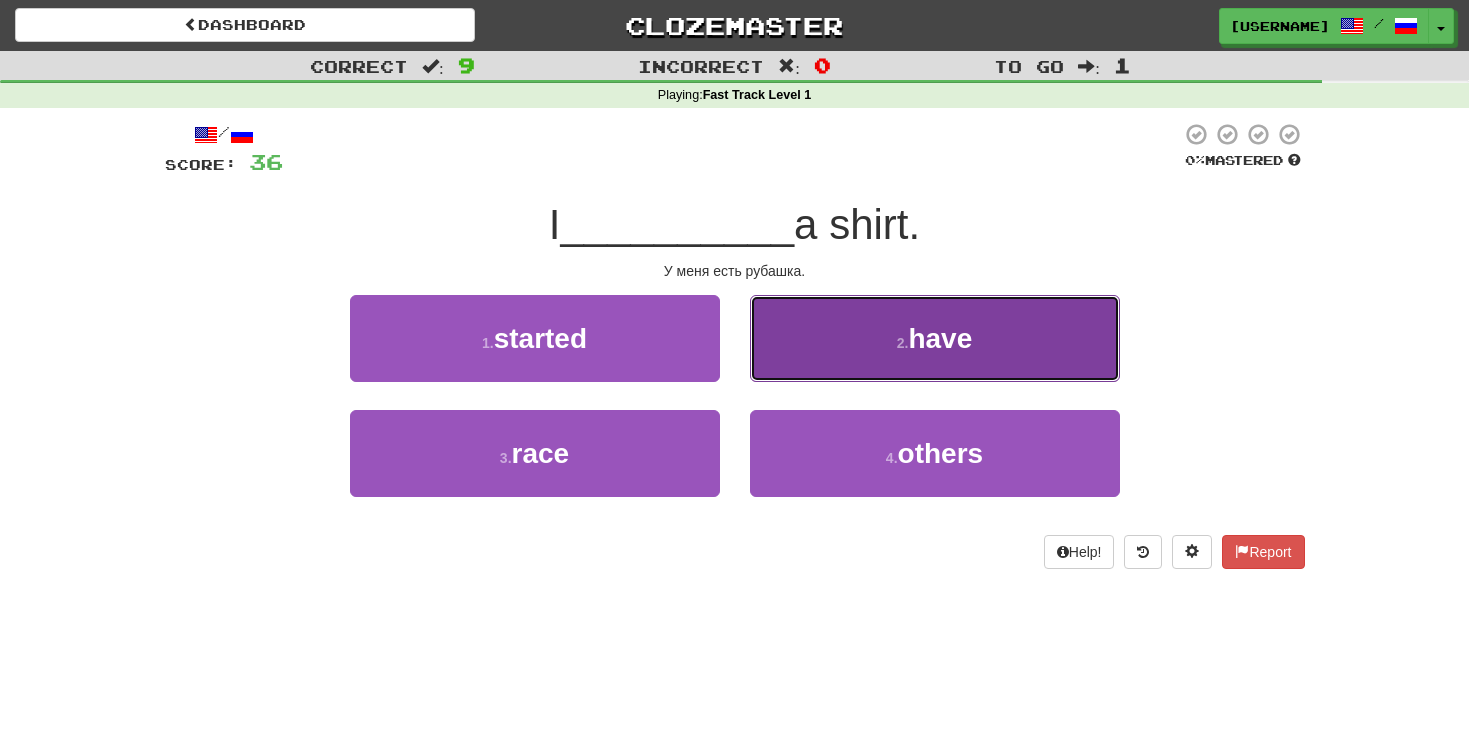 click on "2 .  have" at bounding box center (935, 338) 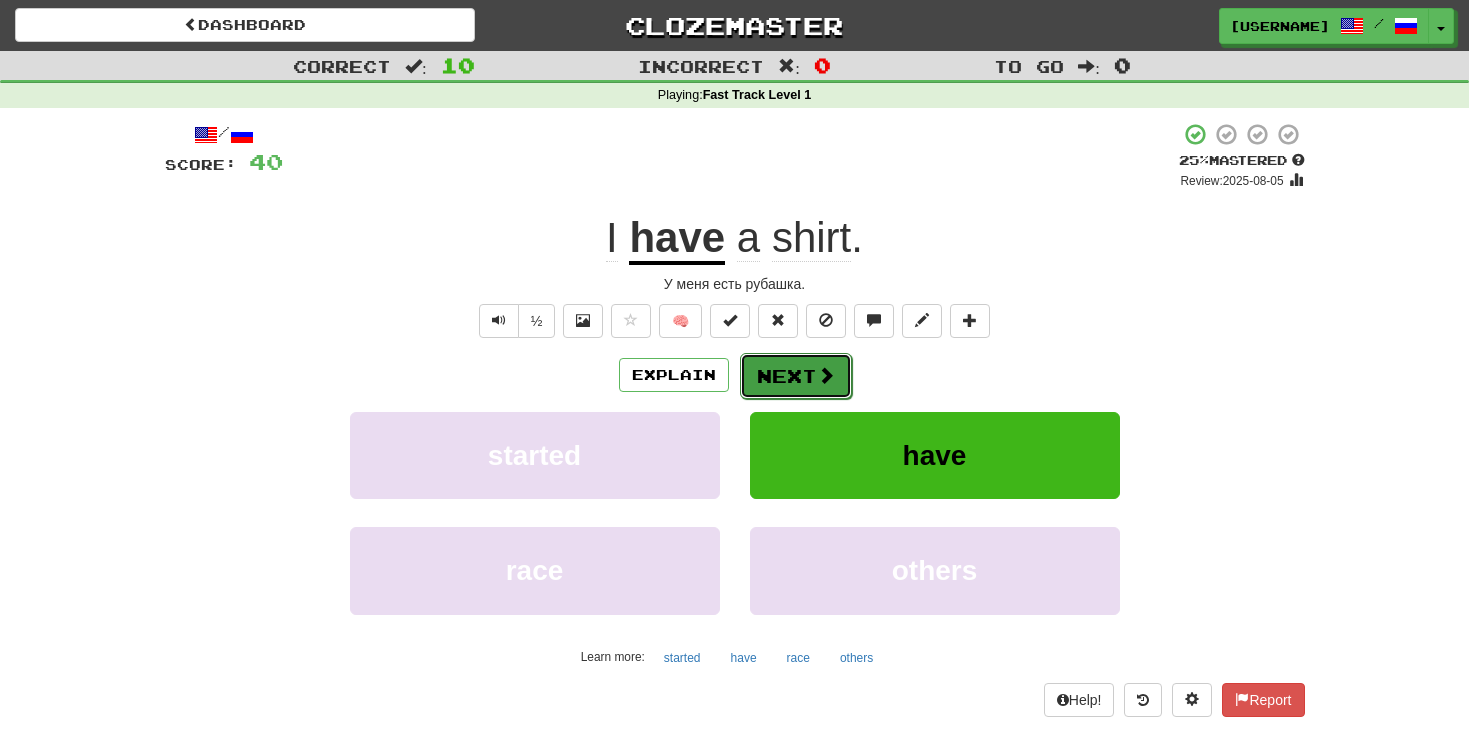 click on "Next" at bounding box center [796, 376] 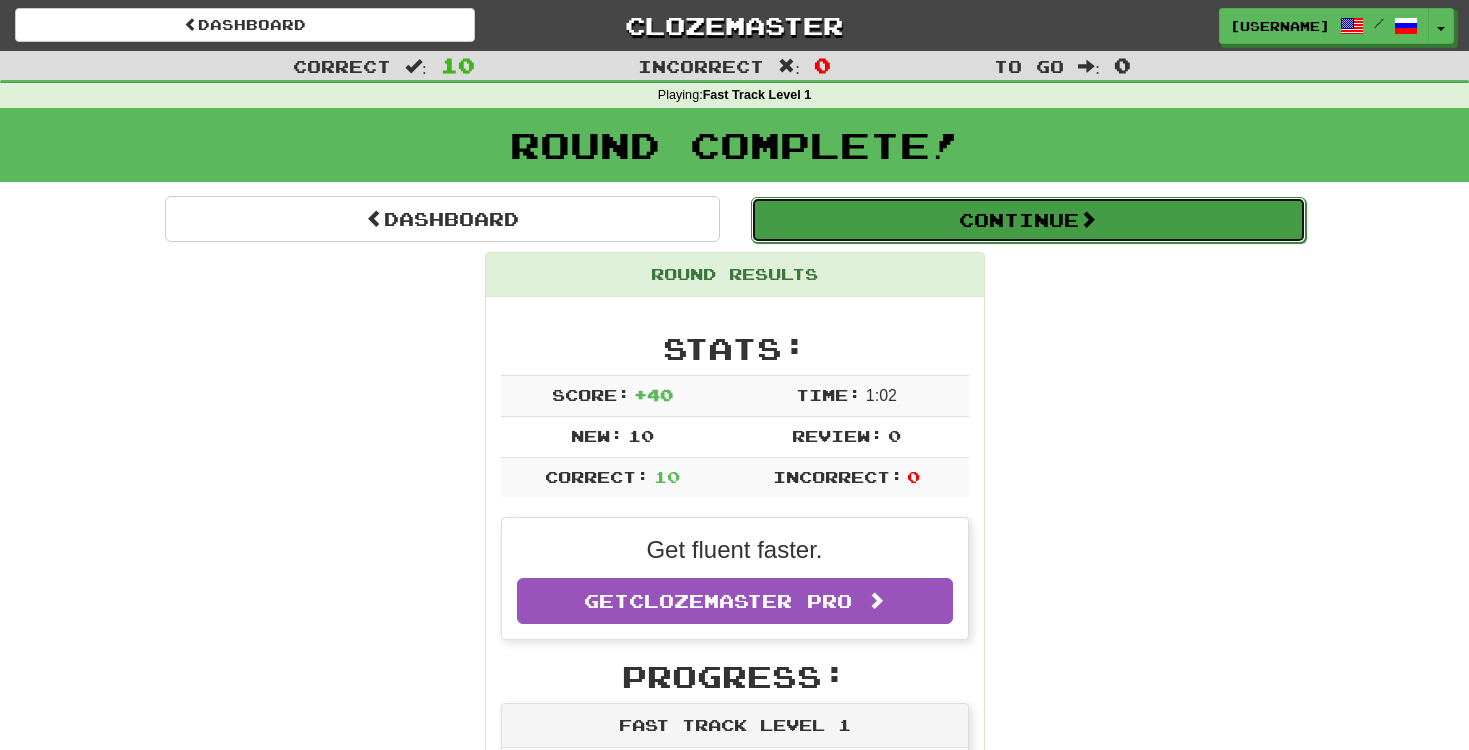 click on "Continue" at bounding box center [1028, 220] 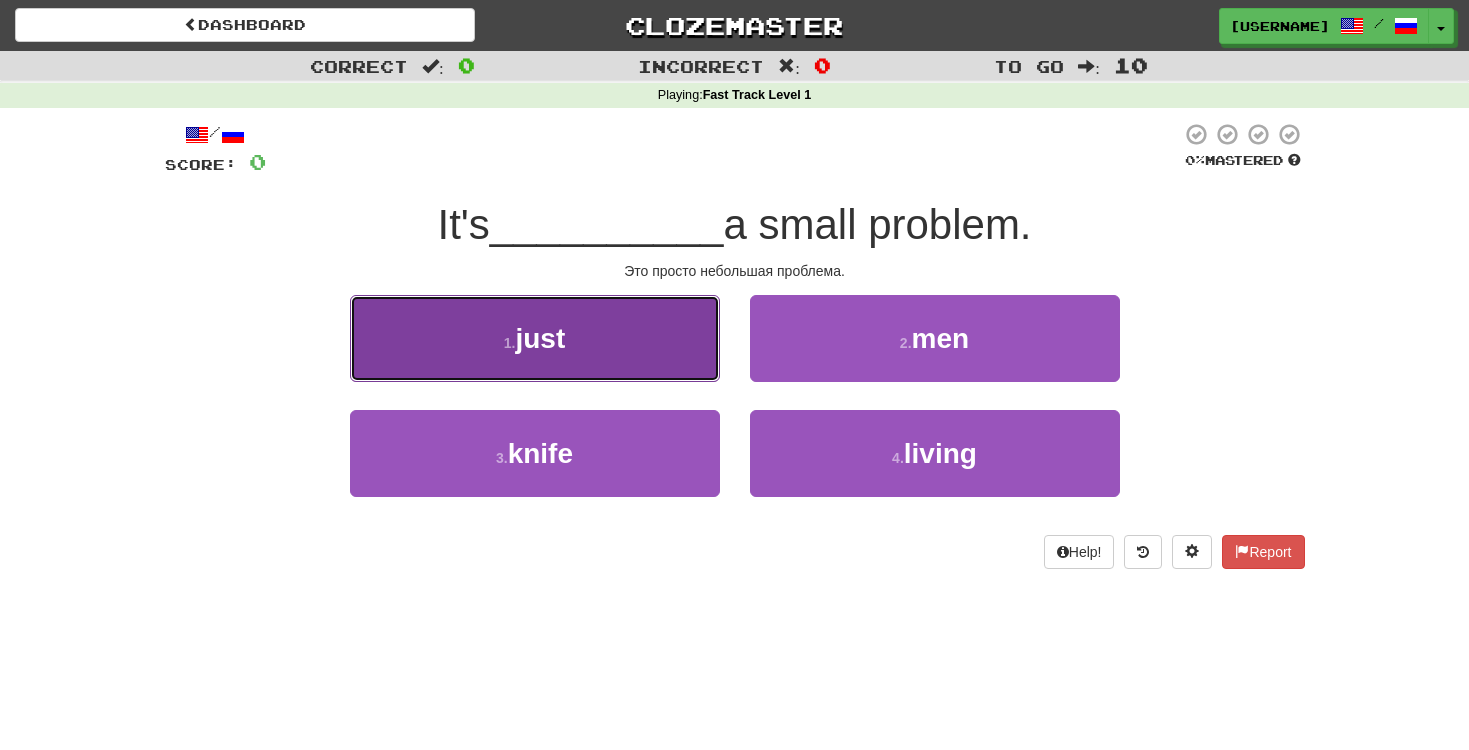 click on "1 .  just" at bounding box center [535, 338] 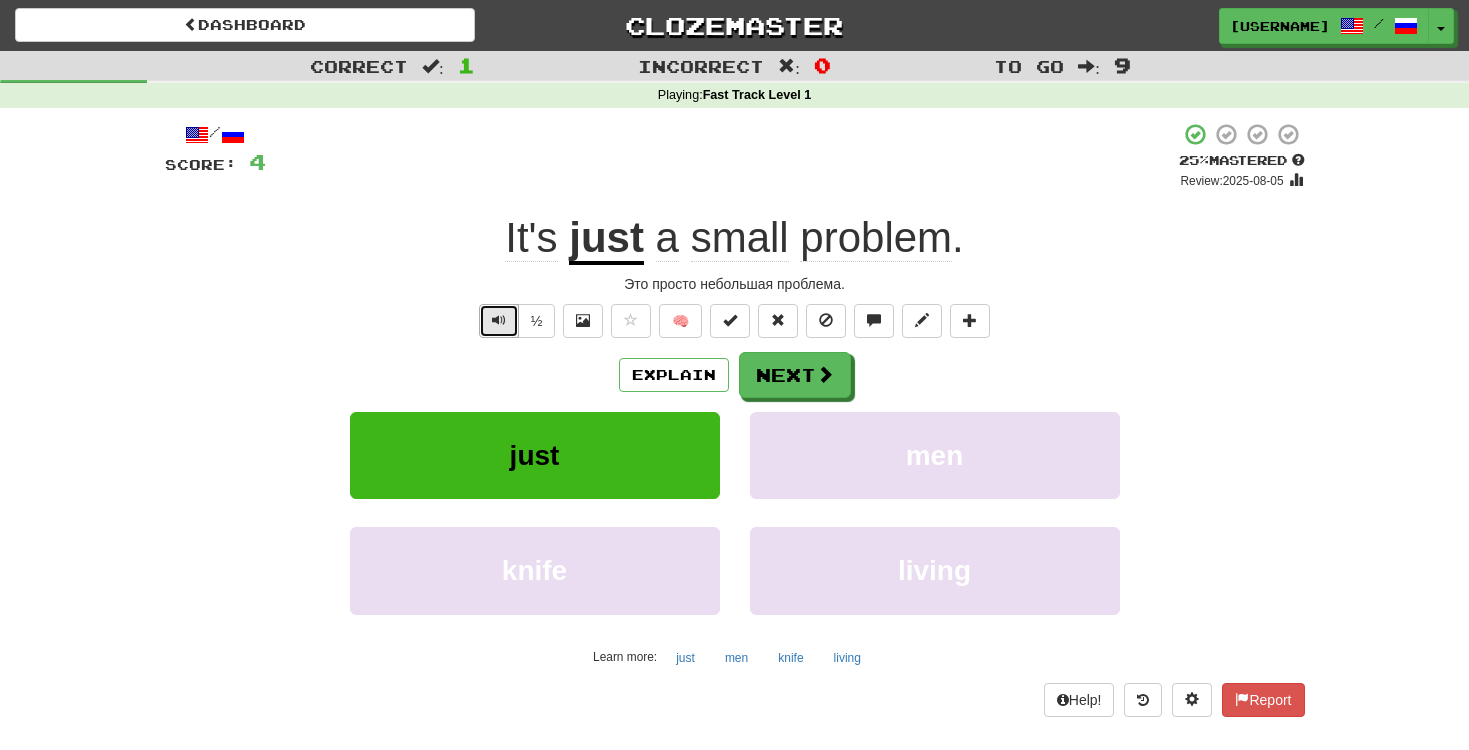 click at bounding box center (499, 320) 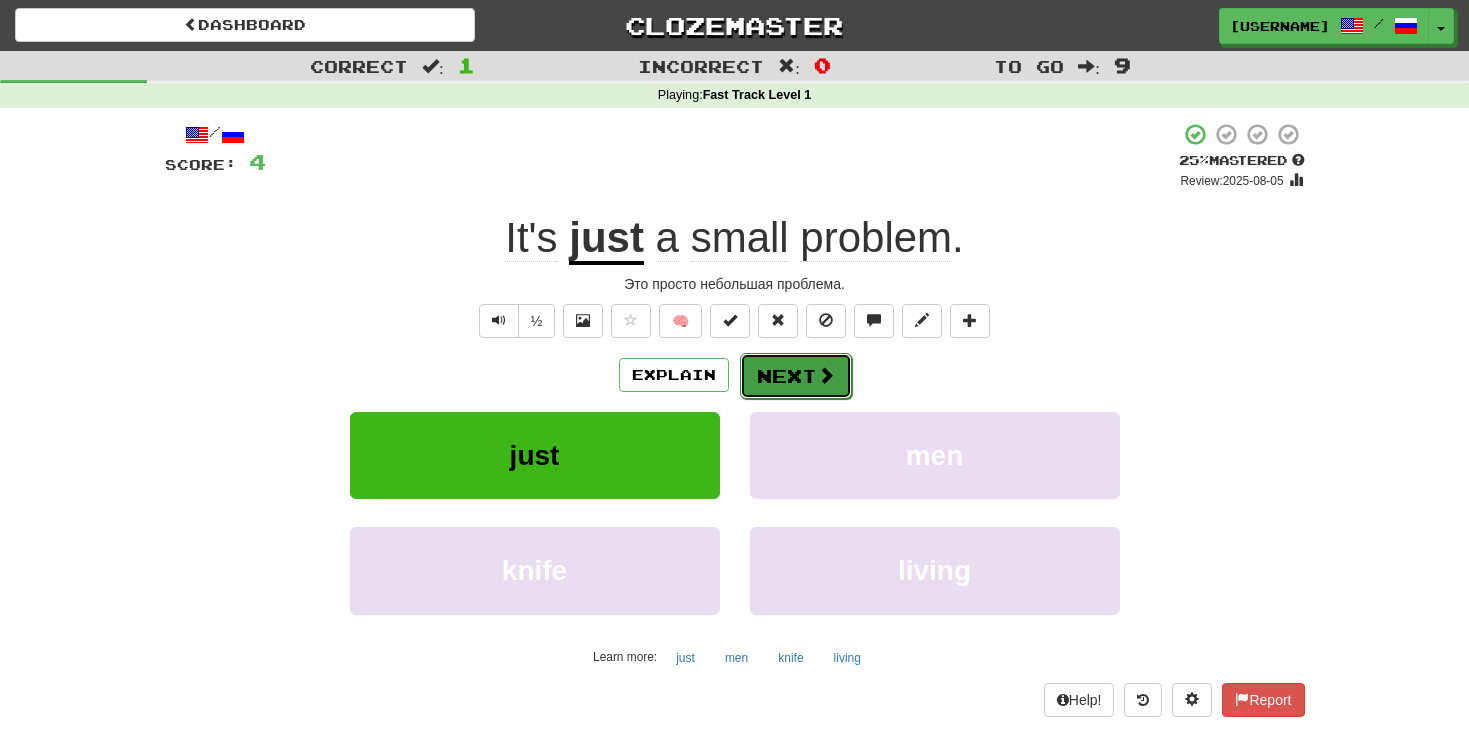 click on "Next" at bounding box center [796, 376] 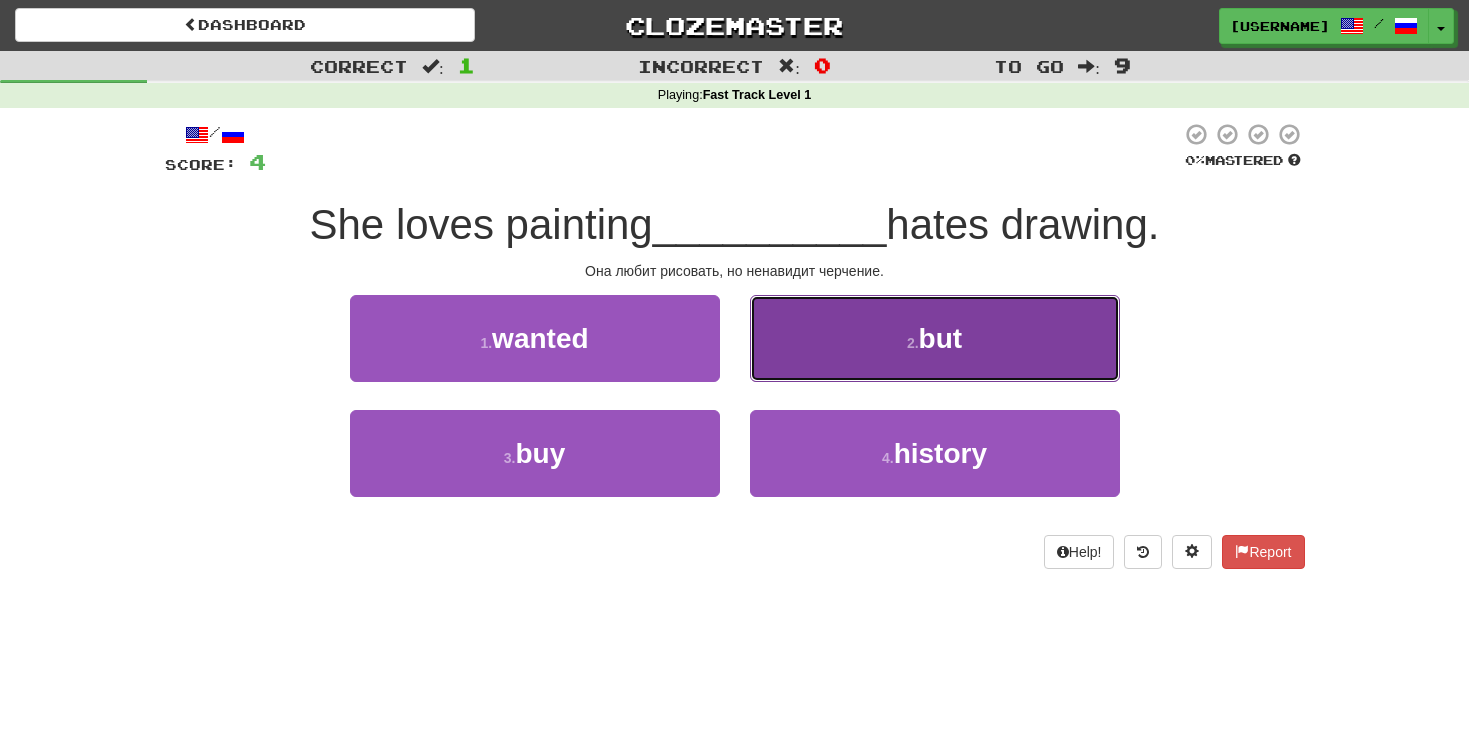 click on "2 .  but" at bounding box center [935, 338] 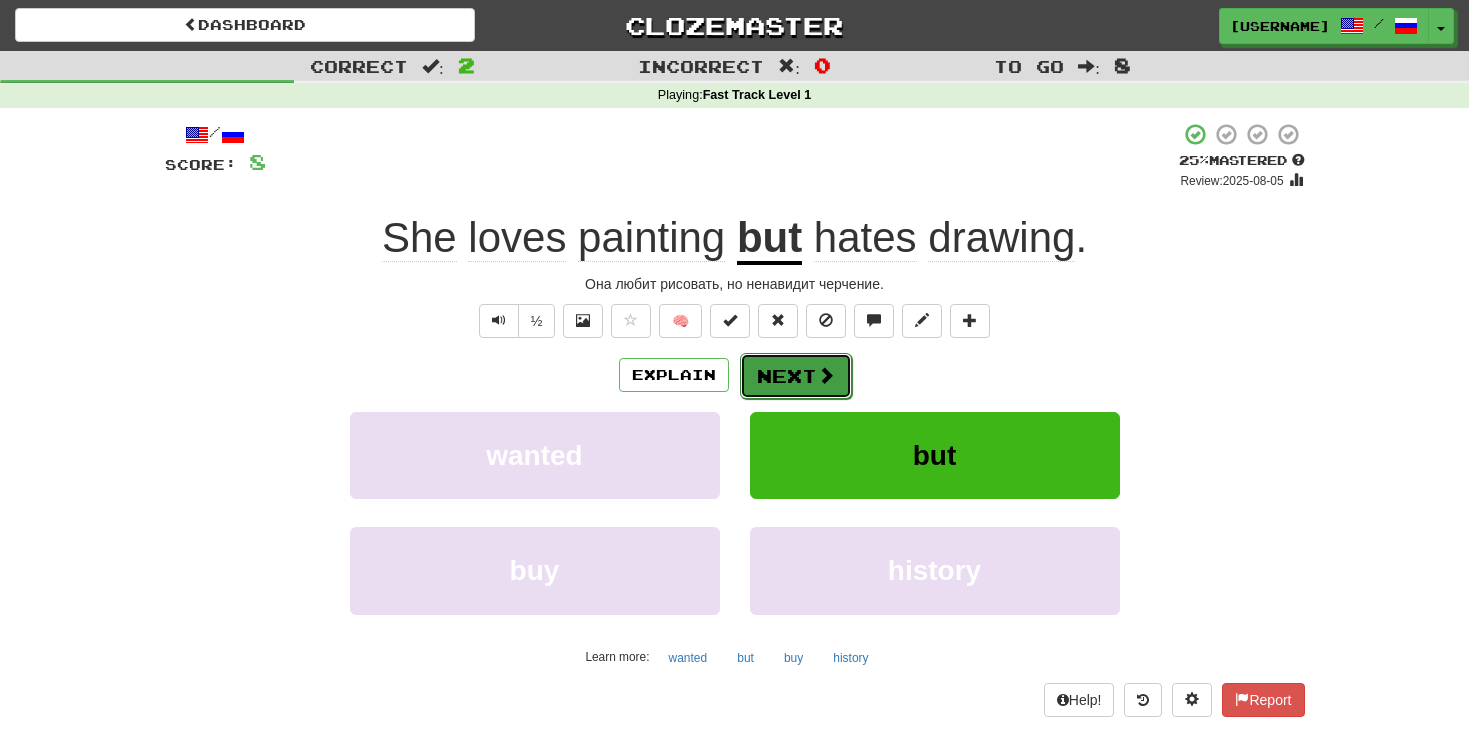 click on "Next" at bounding box center [796, 376] 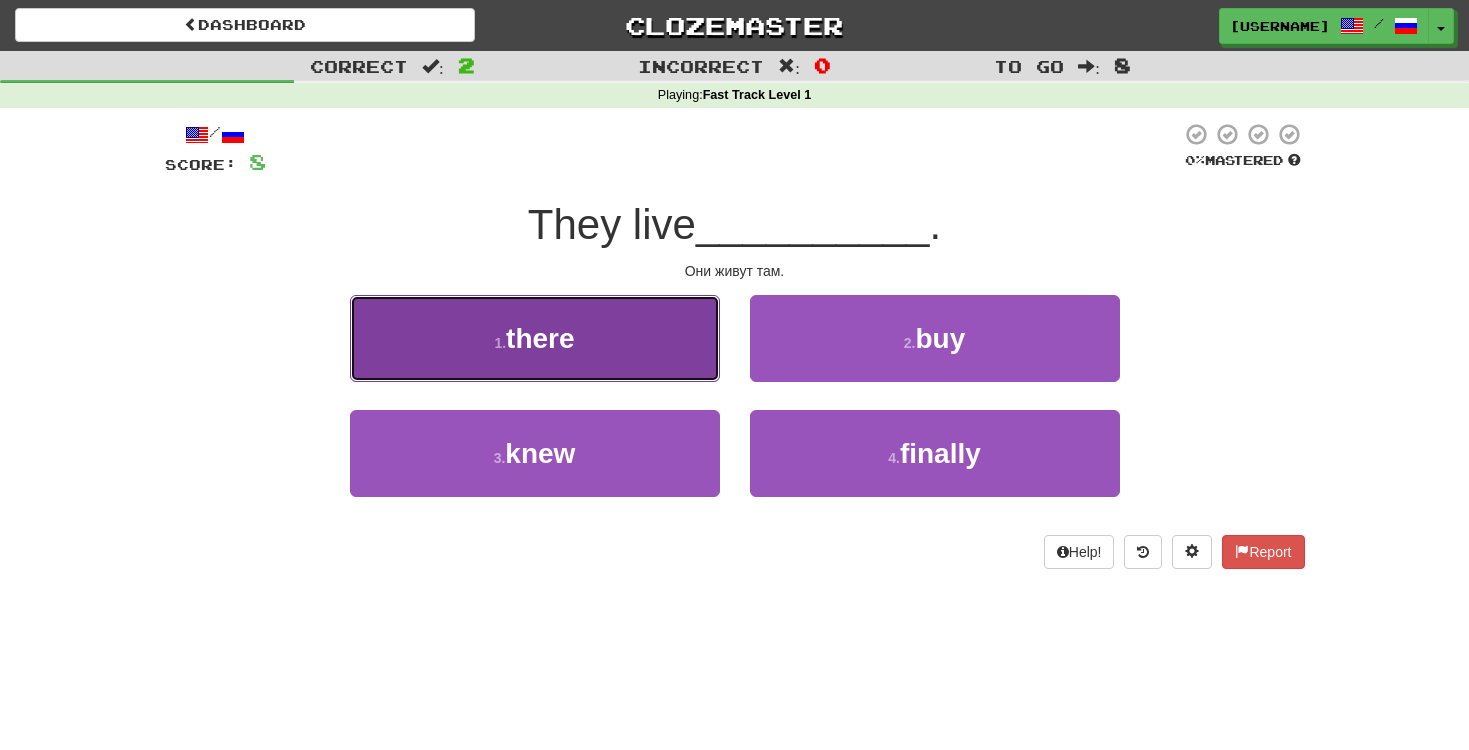 click on "1 .  there" at bounding box center [535, 338] 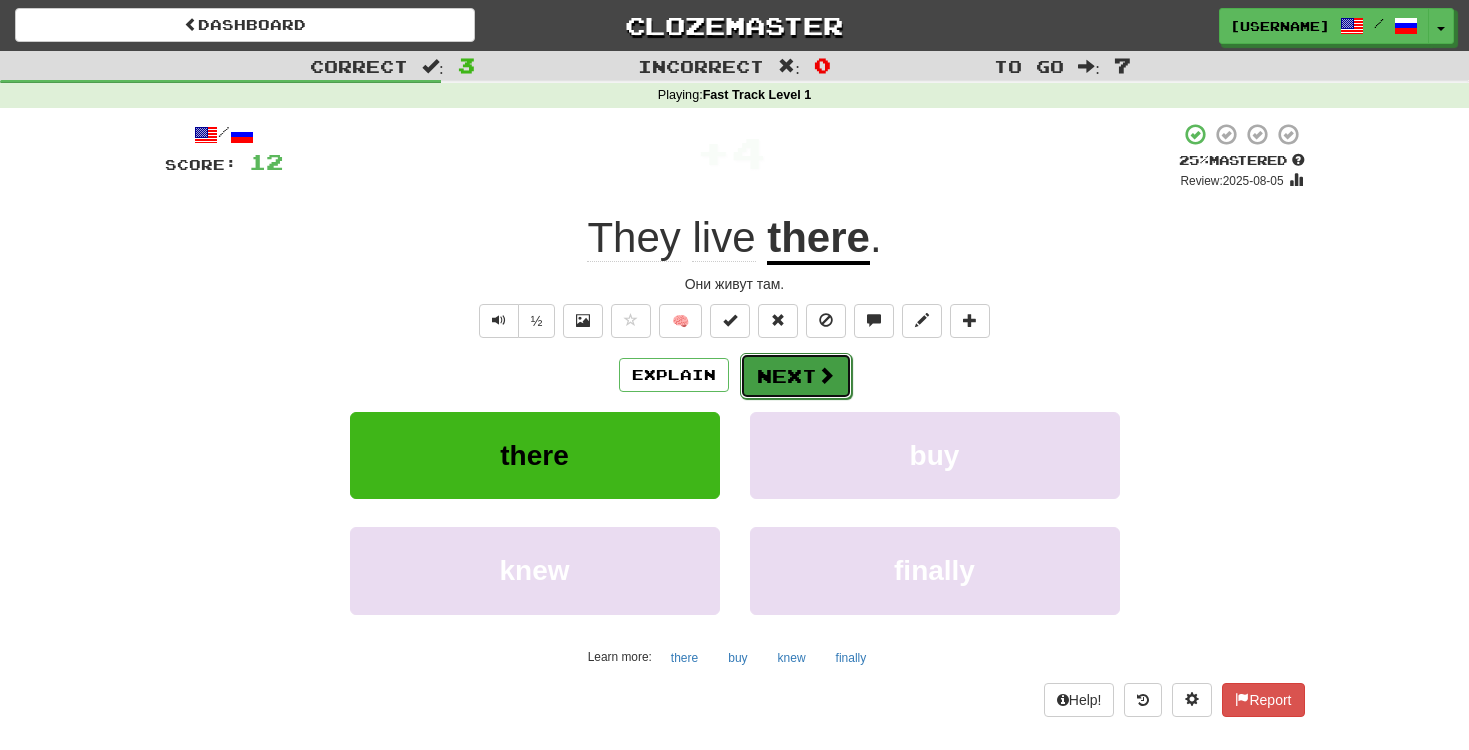 click on "Next" at bounding box center [796, 376] 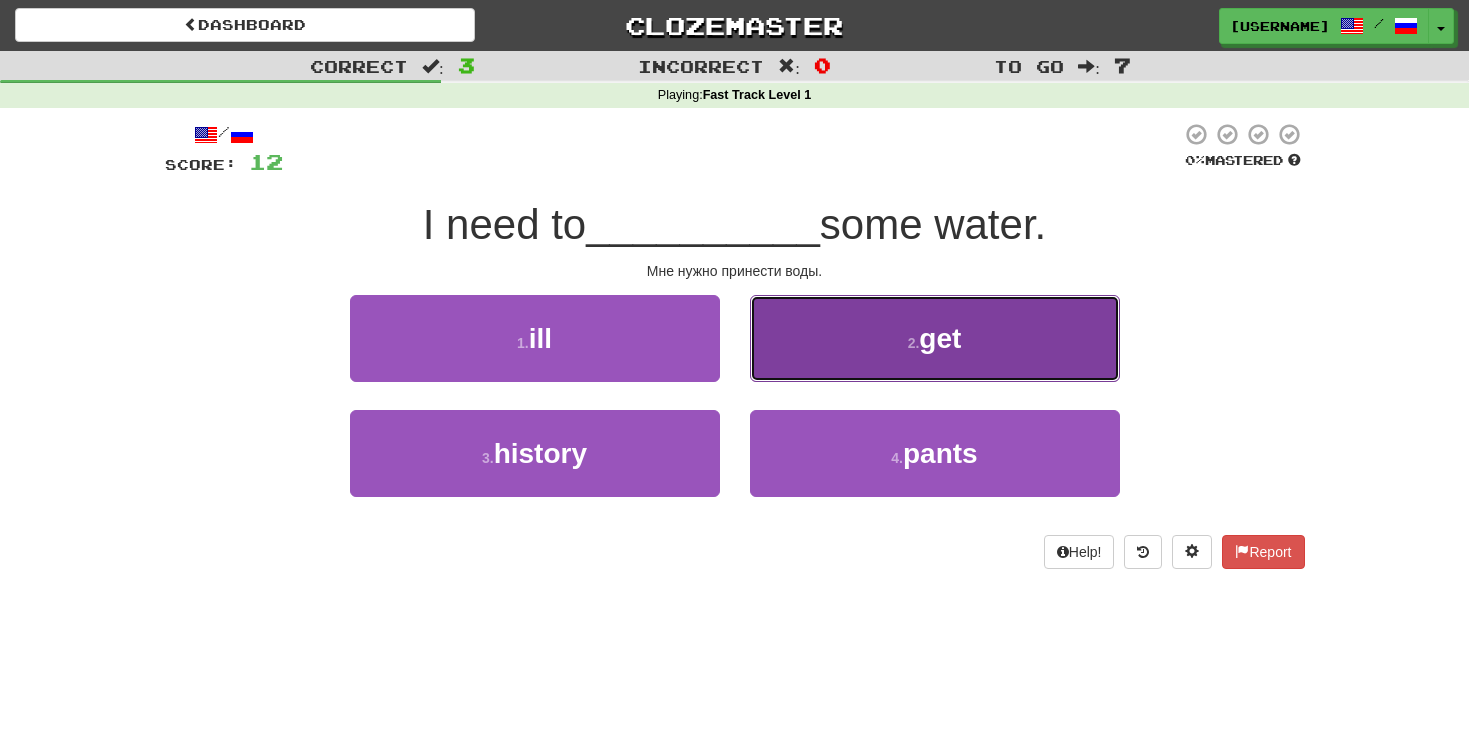 click on "2 .  get" at bounding box center (935, 338) 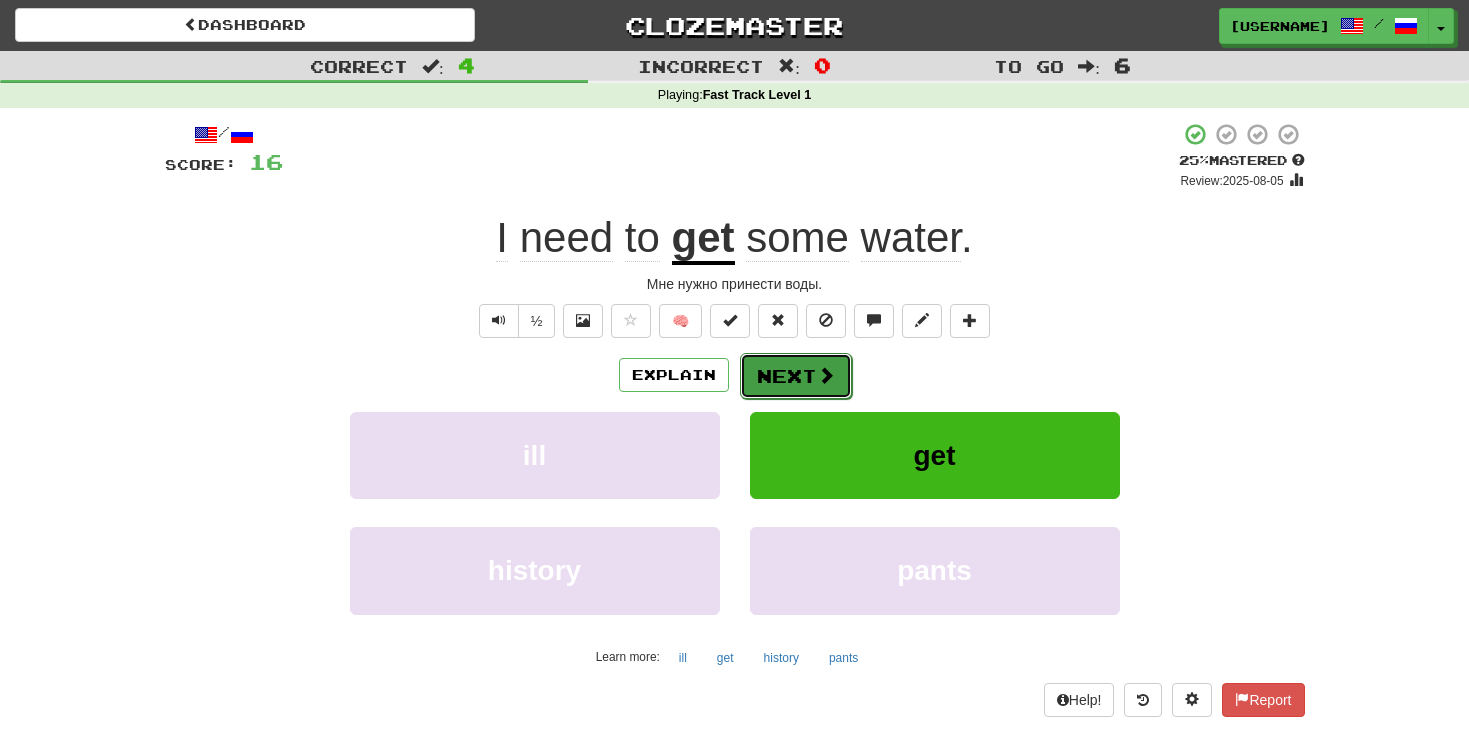 click on "Next" at bounding box center (796, 376) 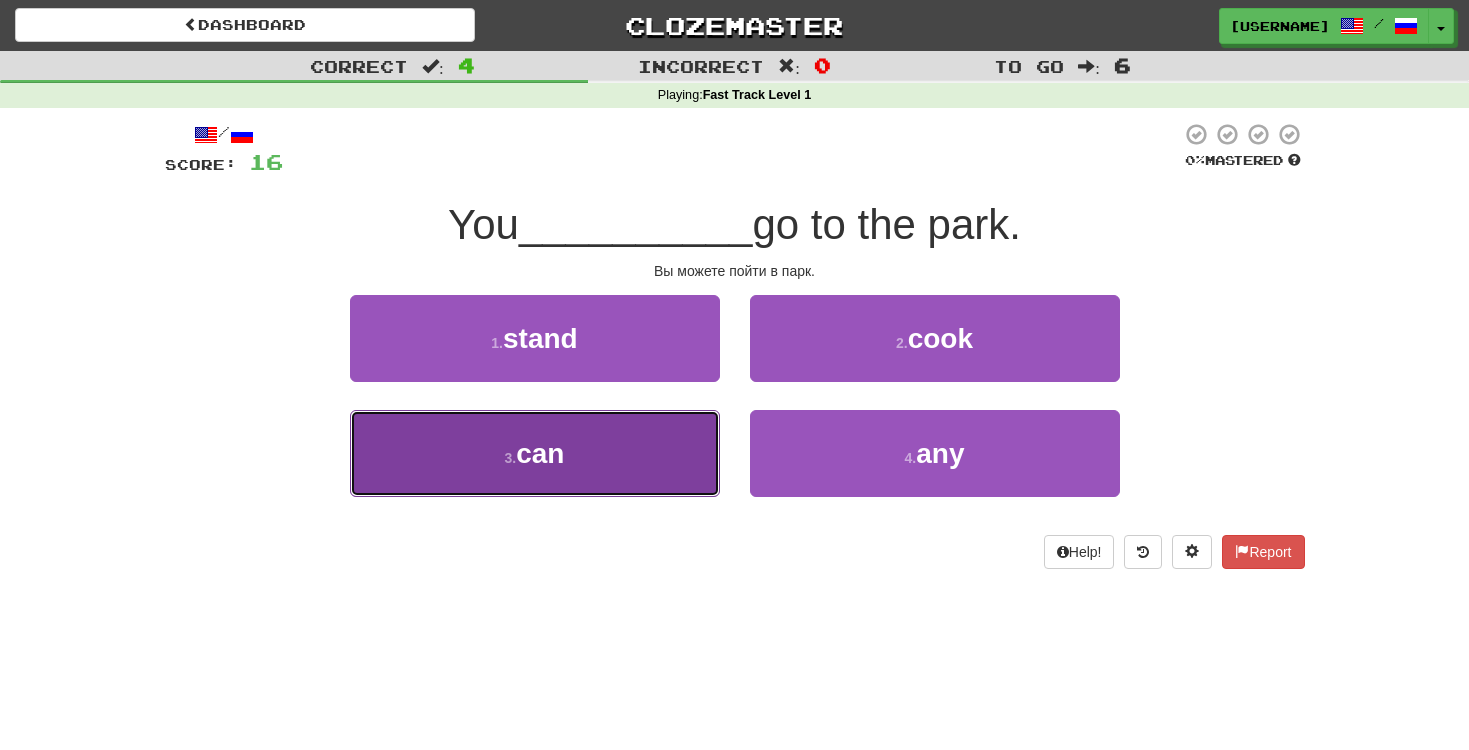 click on "3 .  can" at bounding box center [535, 453] 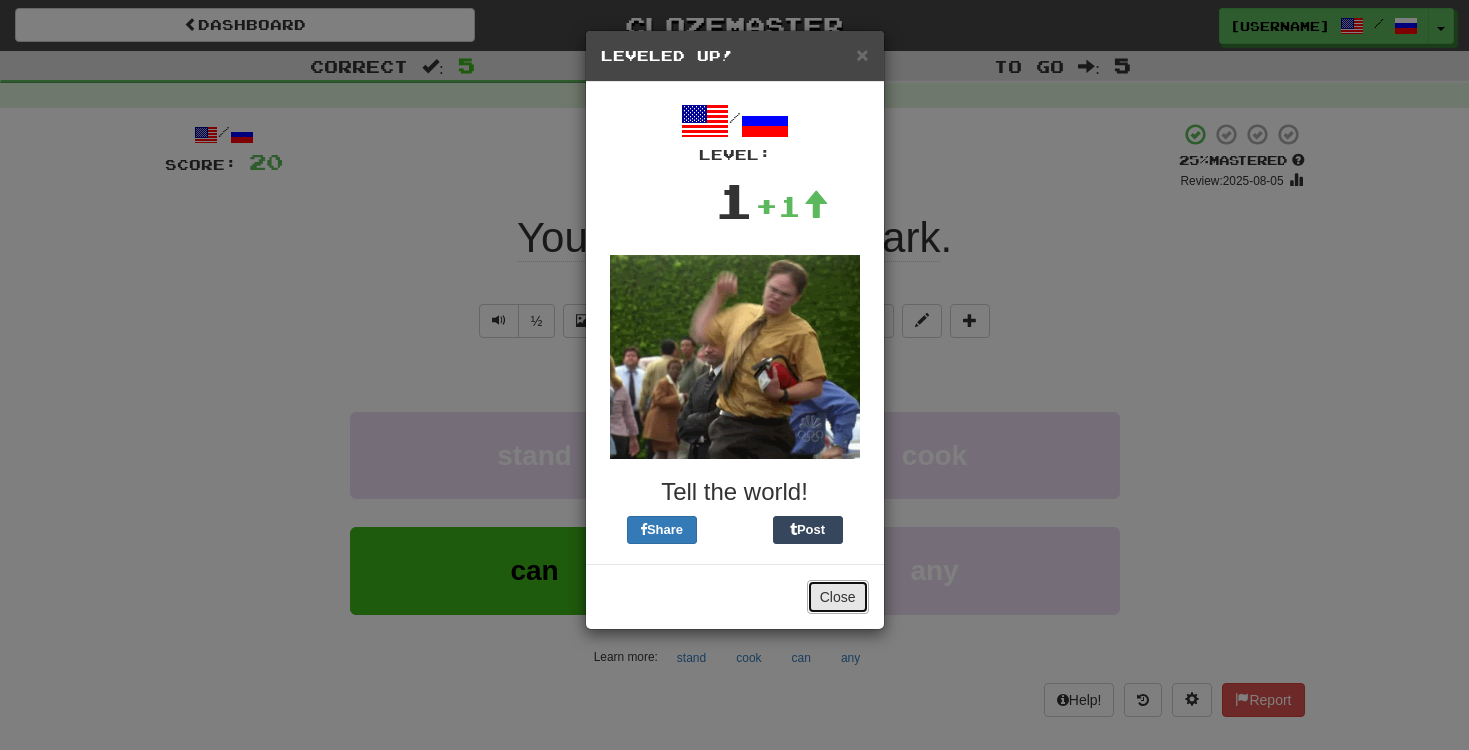 click on "Close" at bounding box center [838, 597] 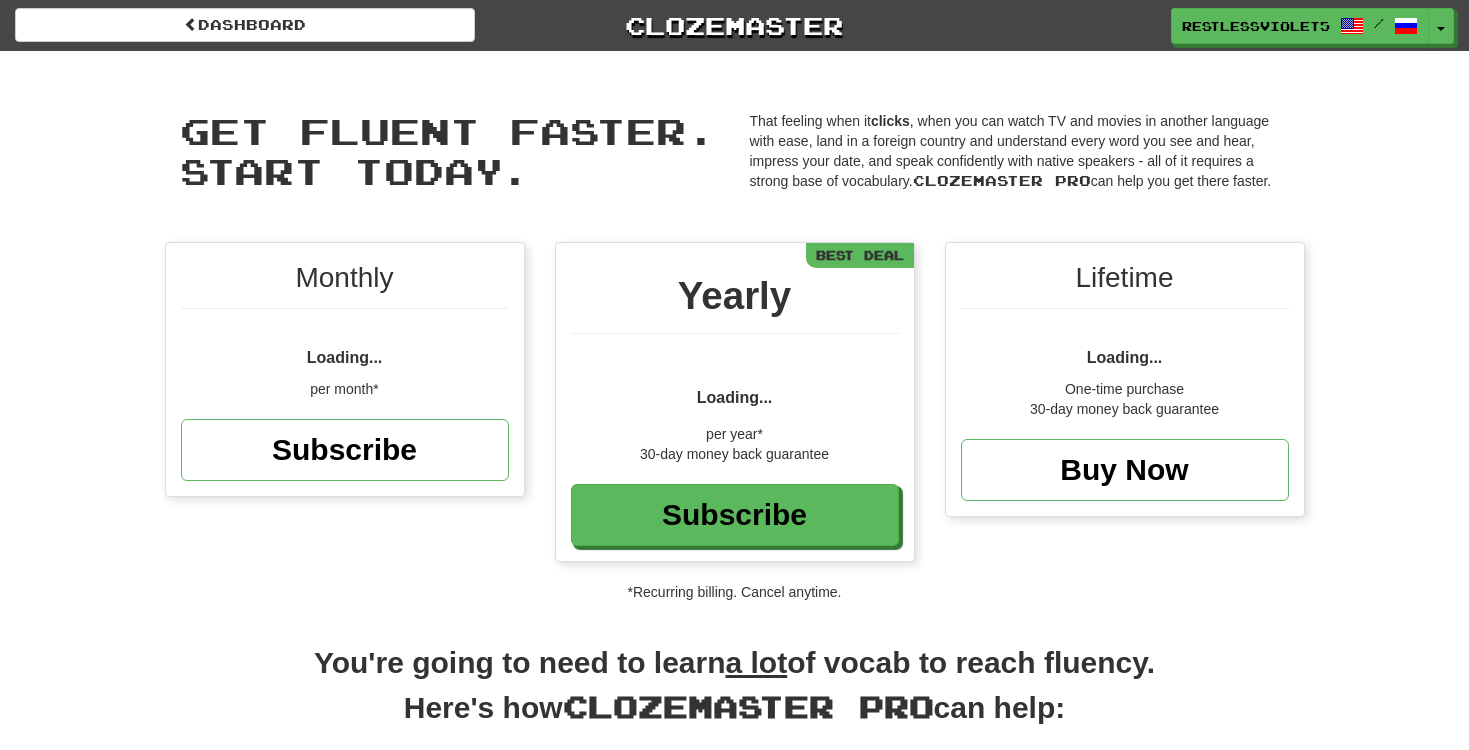 scroll, scrollTop: 0, scrollLeft: 0, axis: both 